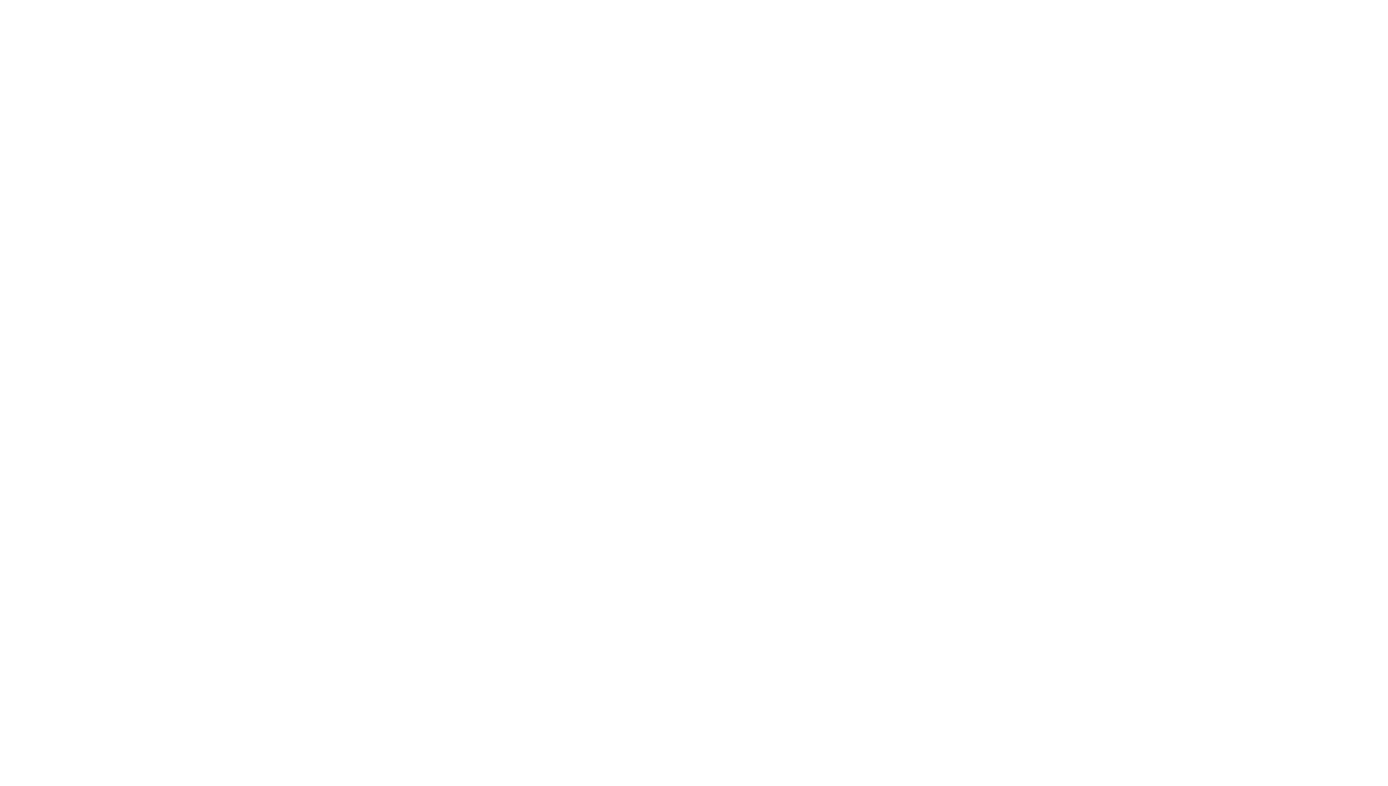 scroll, scrollTop: 0, scrollLeft: 0, axis: both 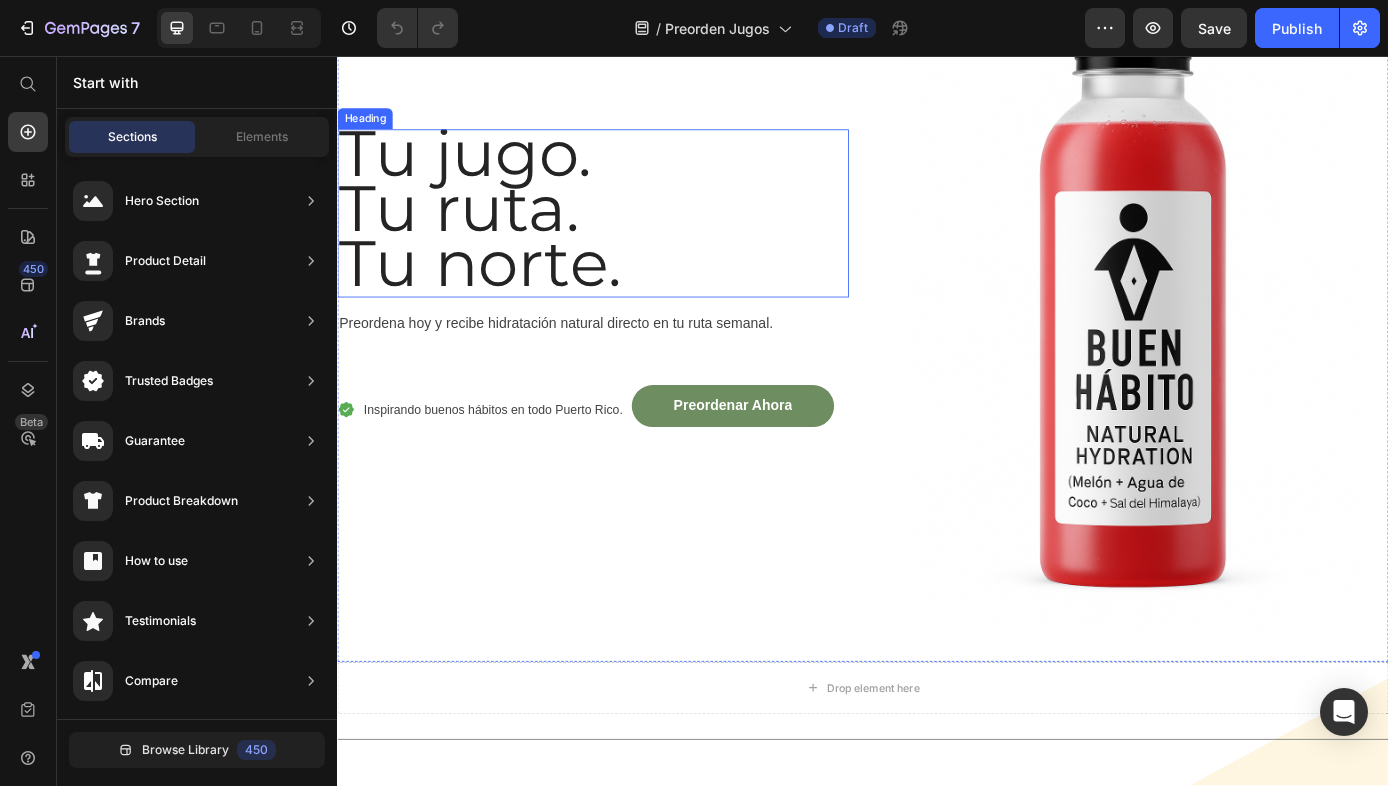 click on "Tu jugo. Tu ruta. Tu norte." at bounding box center (629, 236) 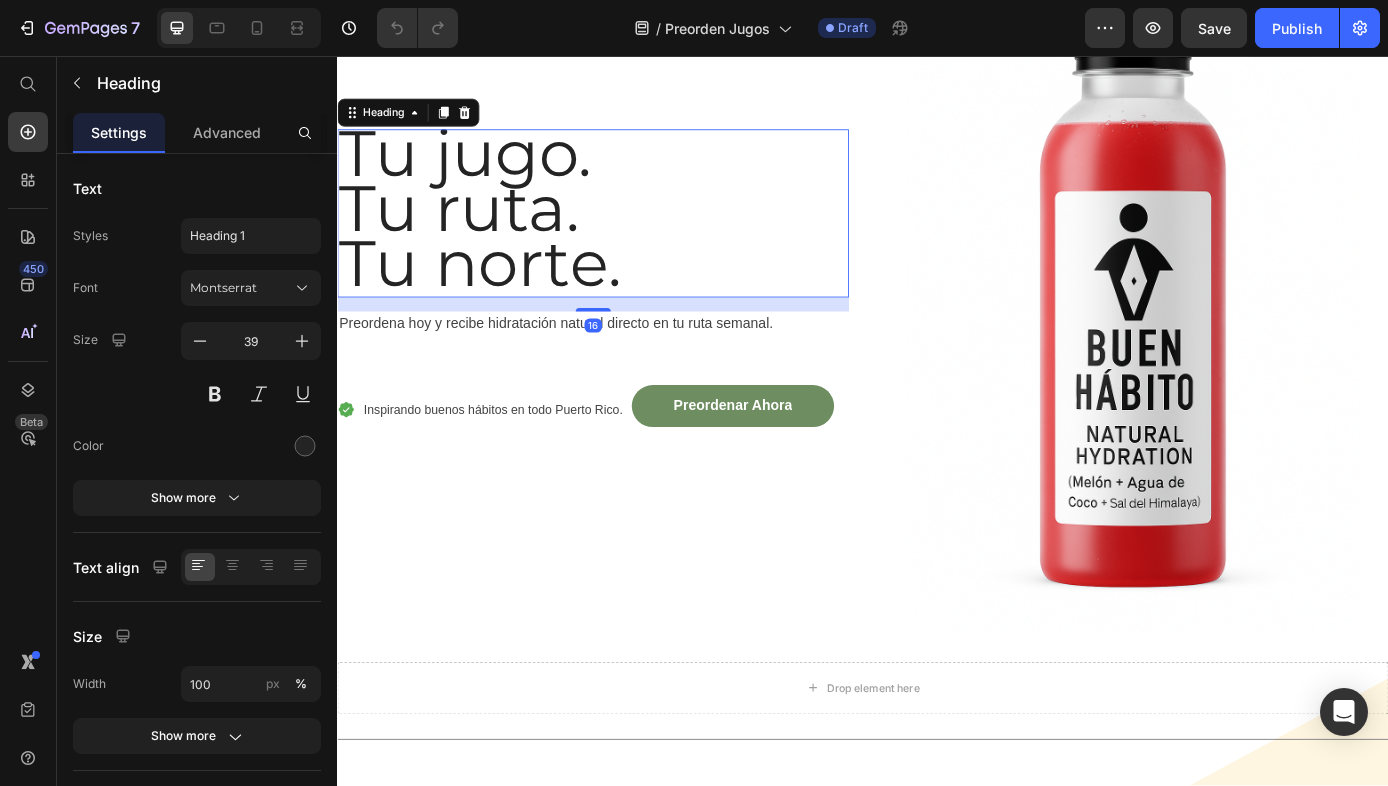 click on "Tu jugo. Tu ruta. Tu norte." at bounding box center [629, 236] 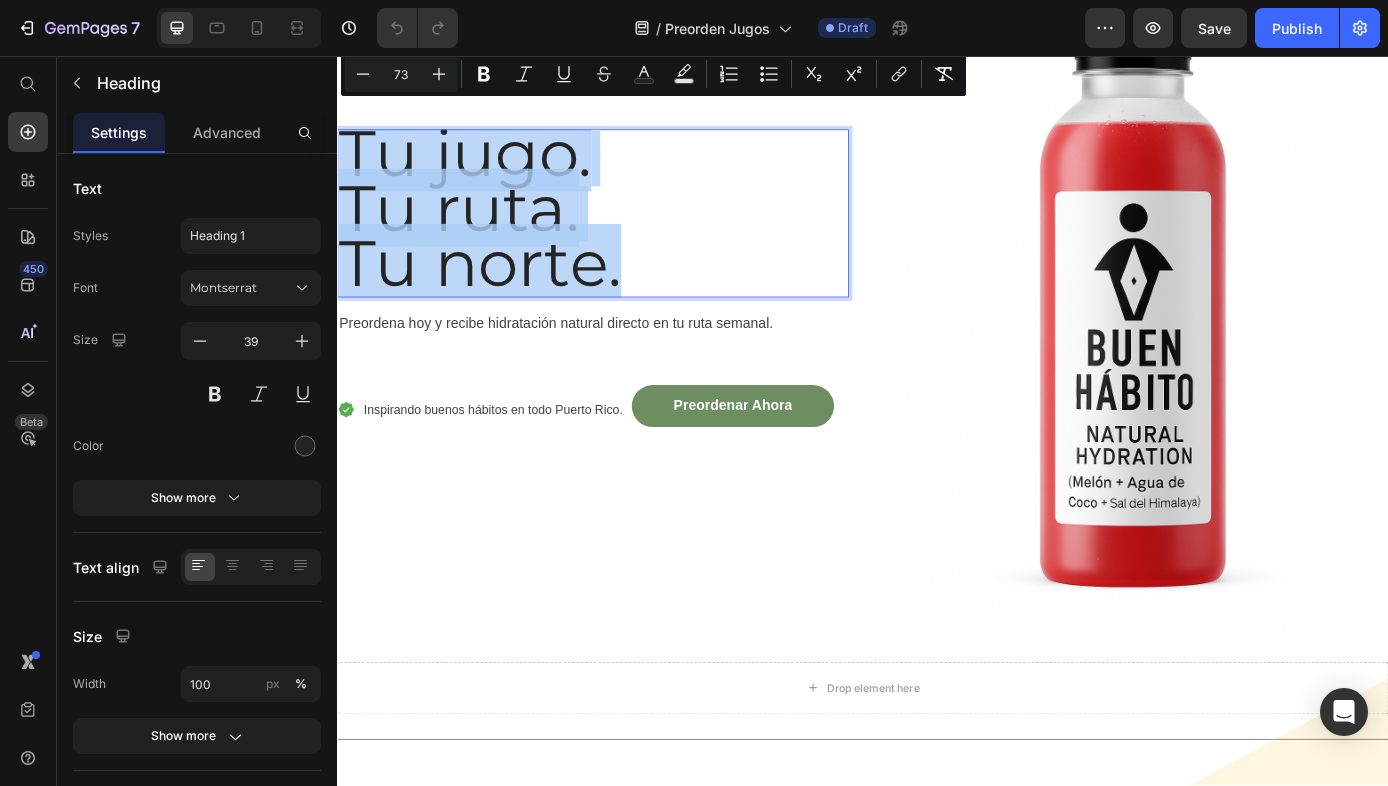 drag, startPoint x: 672, startPoint y: 290, endPoint x: 355, endPoint y: 168, distance: 339.66602 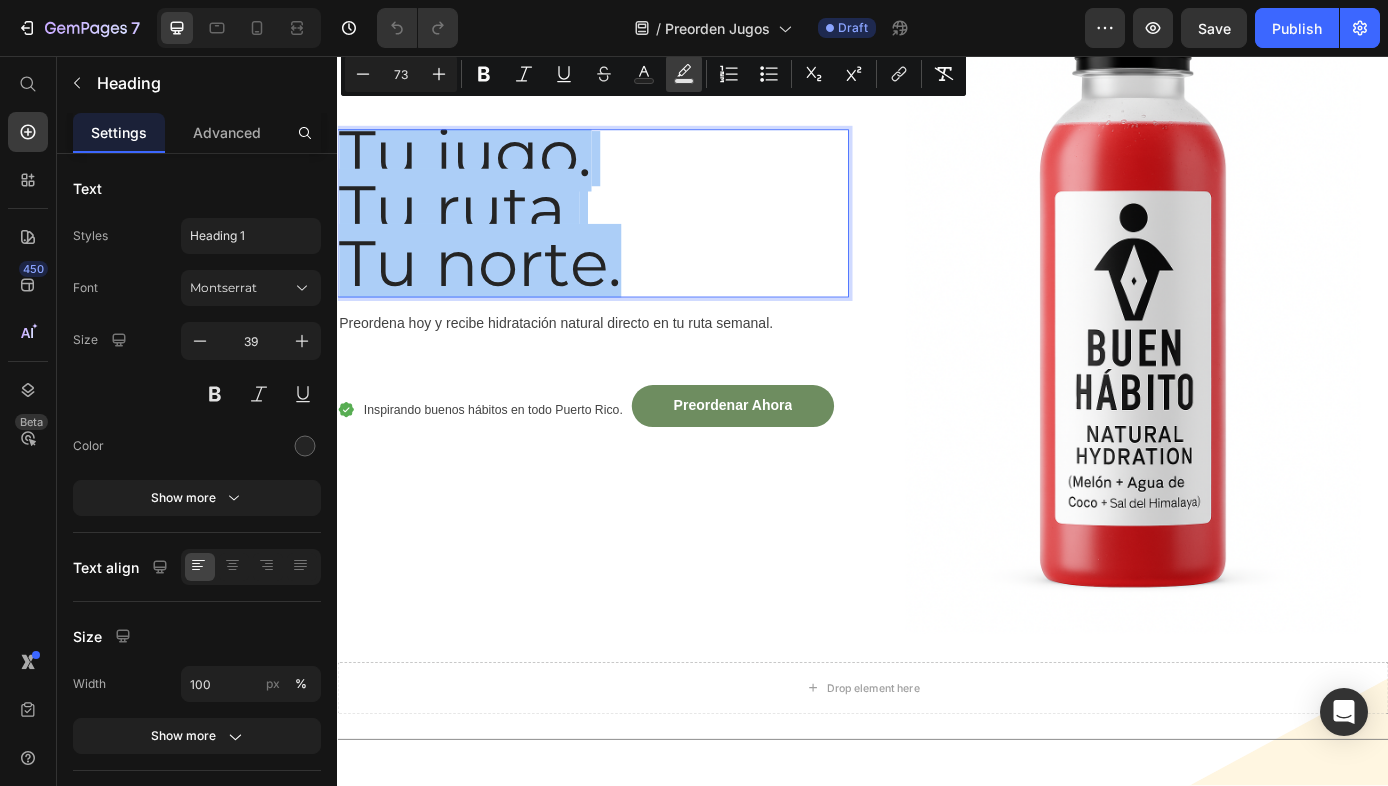 click on "Text Background Color" at bounding box center [684, 74] 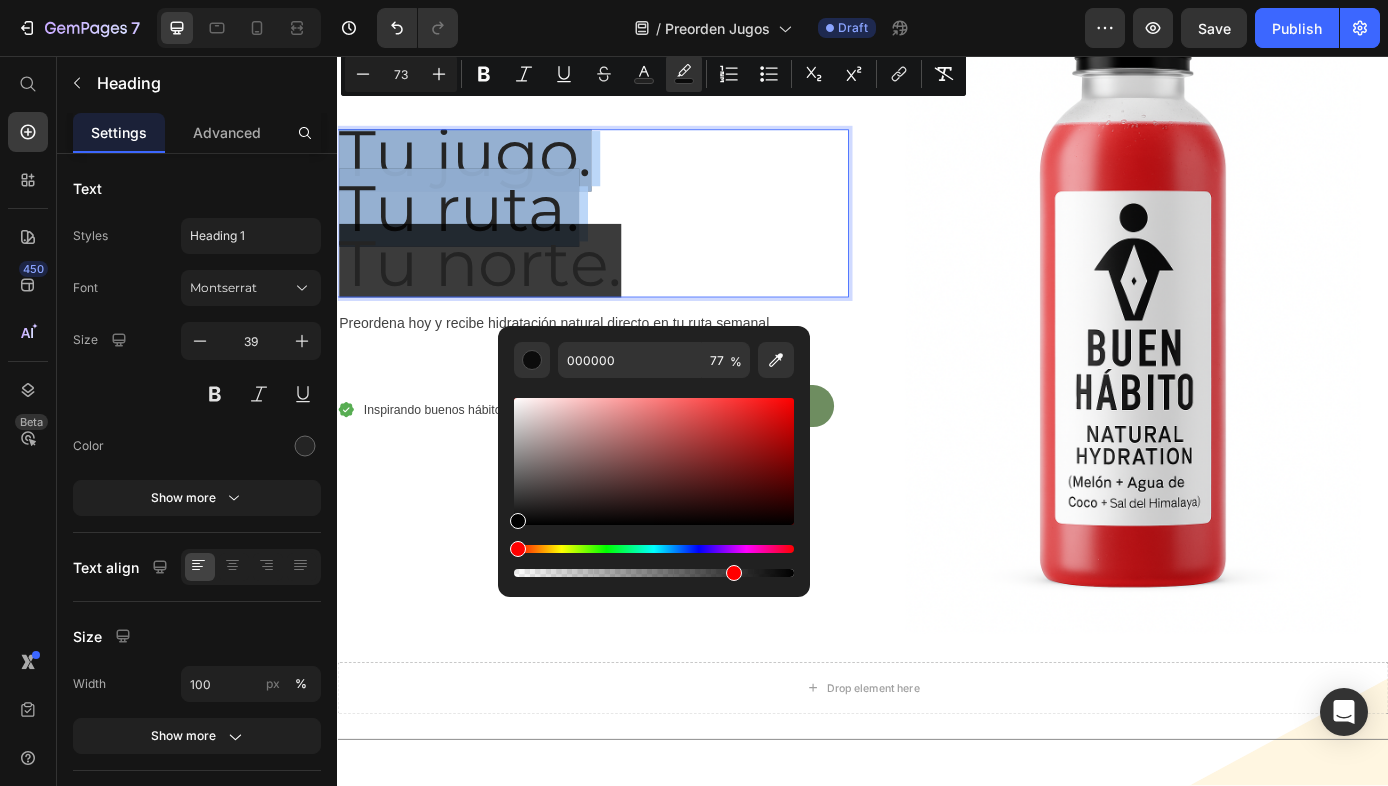 click at bounding box center [654, 549] 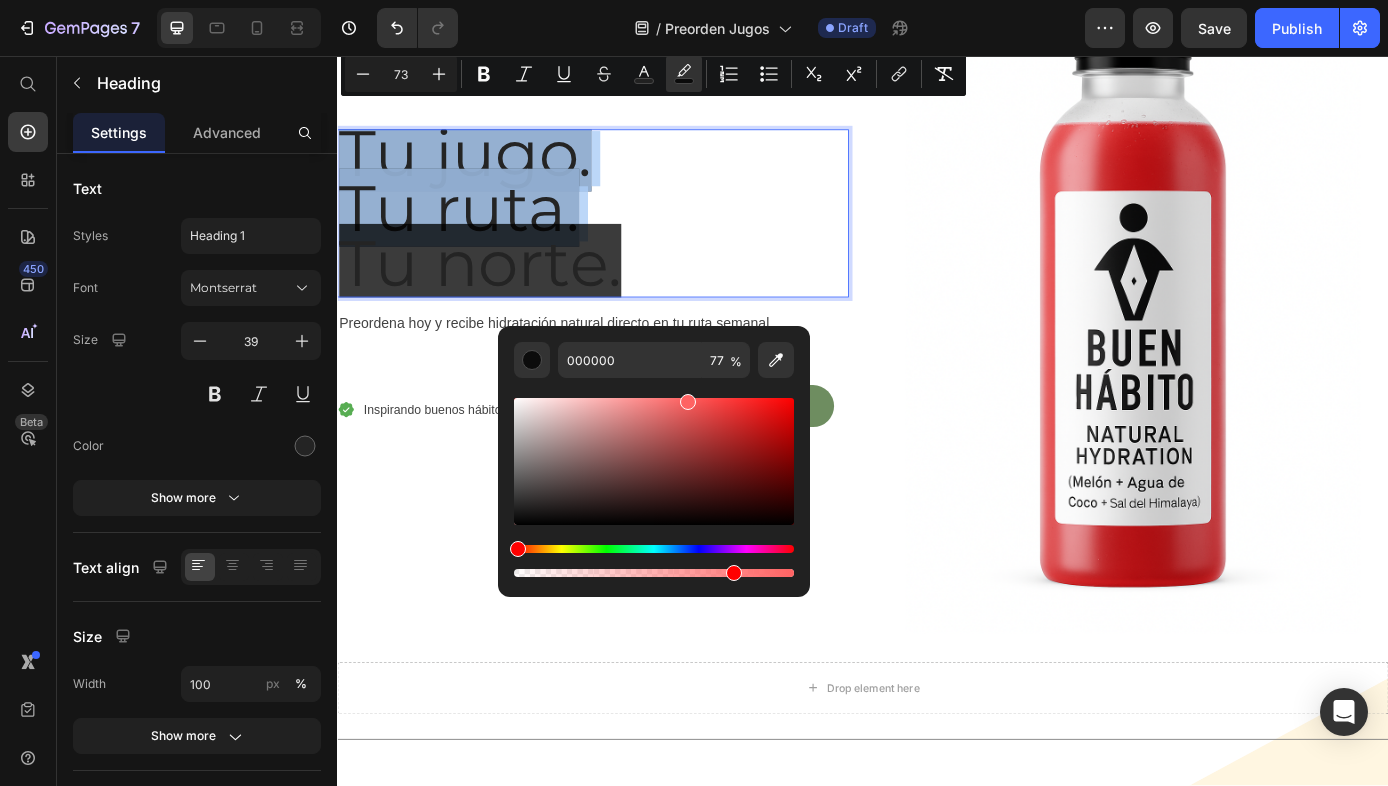 drag, startPoint x: 673, startPoint y: 453, endPoint x: 687, endPoint y: 387, distance: 67.46851 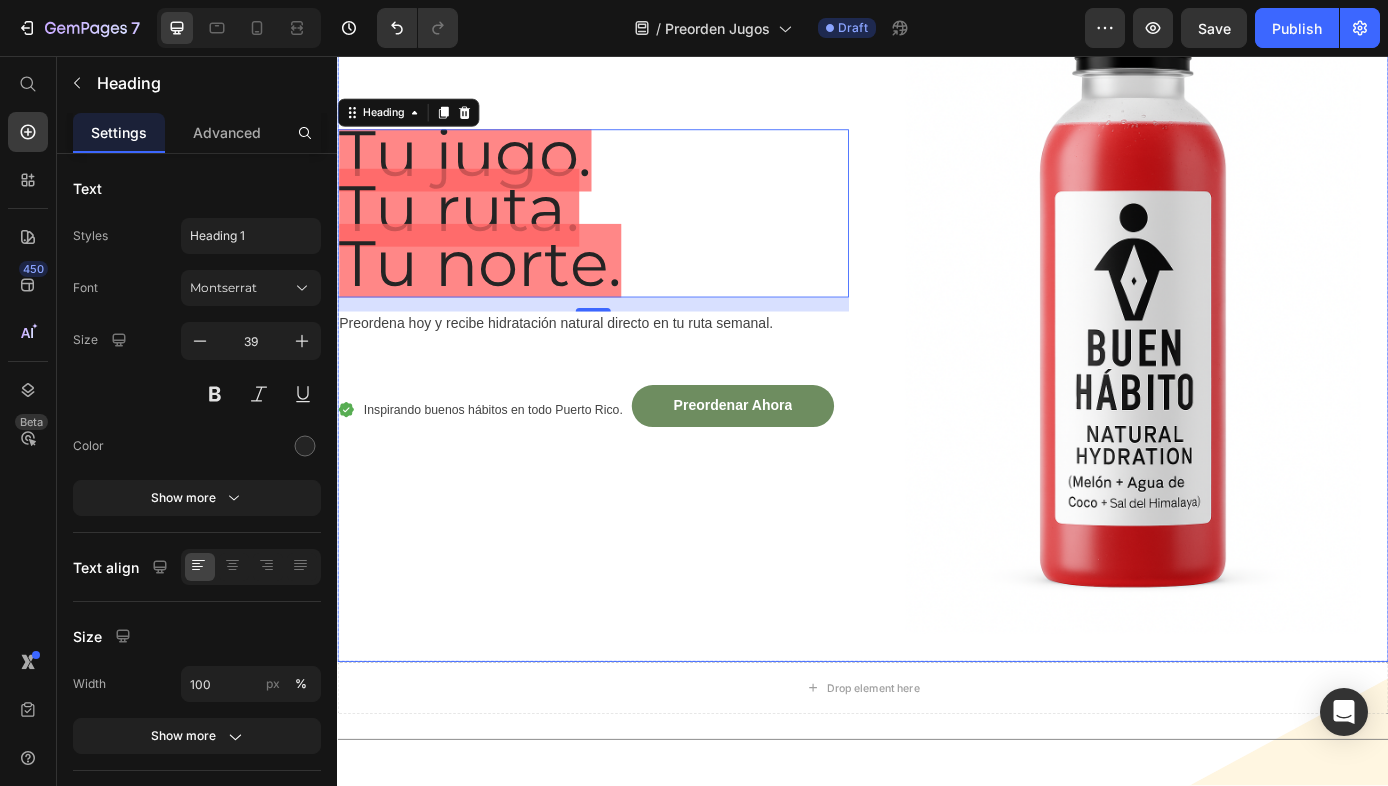 drag, startPoint x: 1002, startPoint y: 610, endPoint x: 992, endPoint y: 601, distance: 13.453624 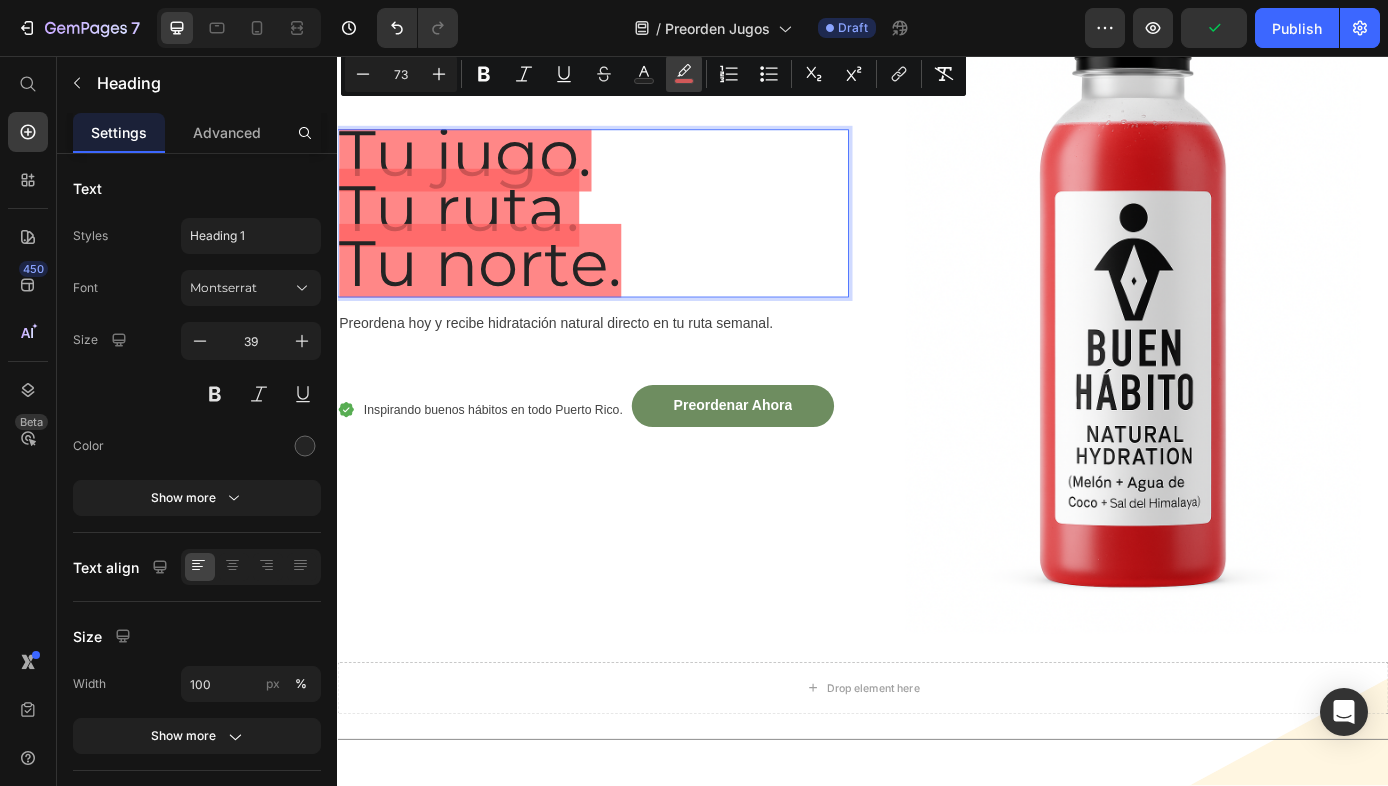 click 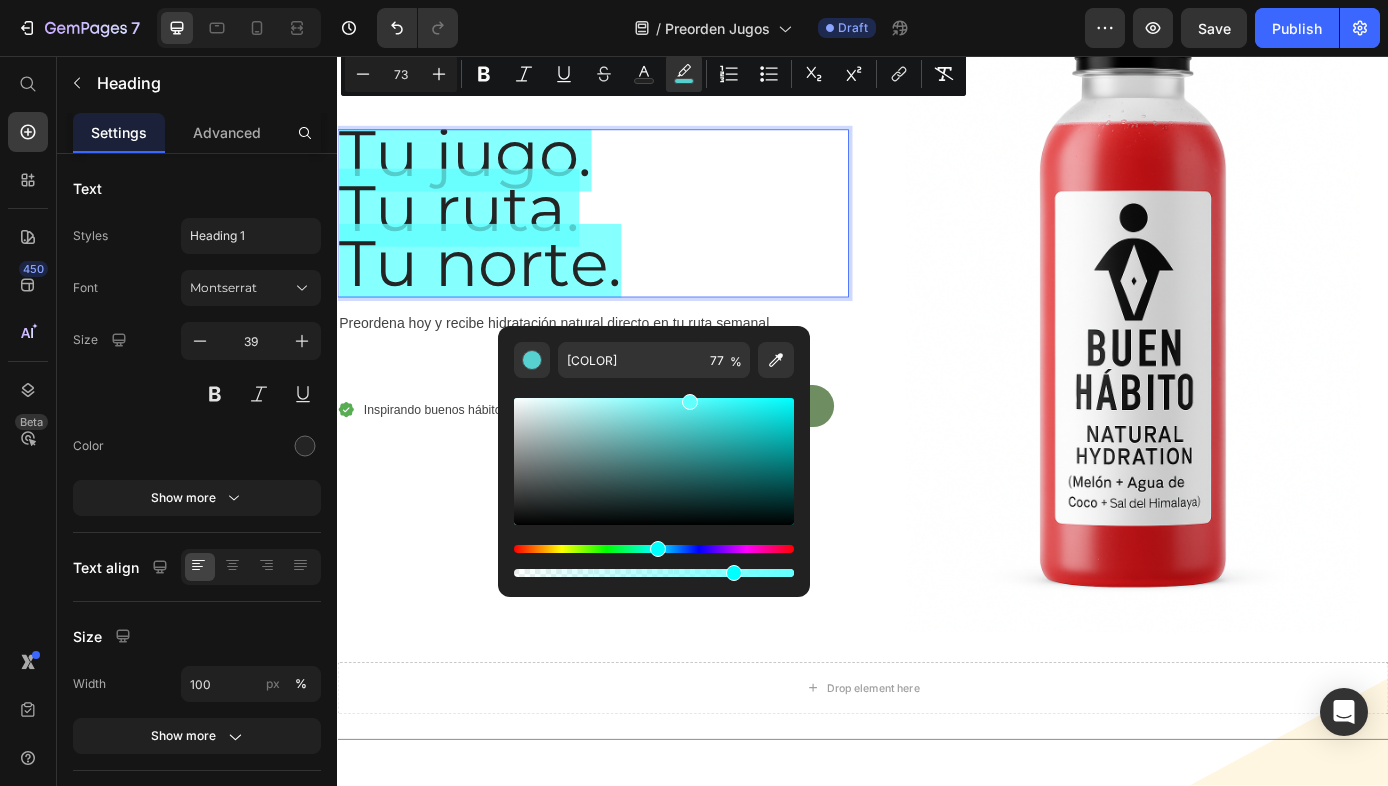 drag, startPoint x: 632, startPoint y: 549, endPoint x: 654, endPoint y: 546, distance: 22.203604 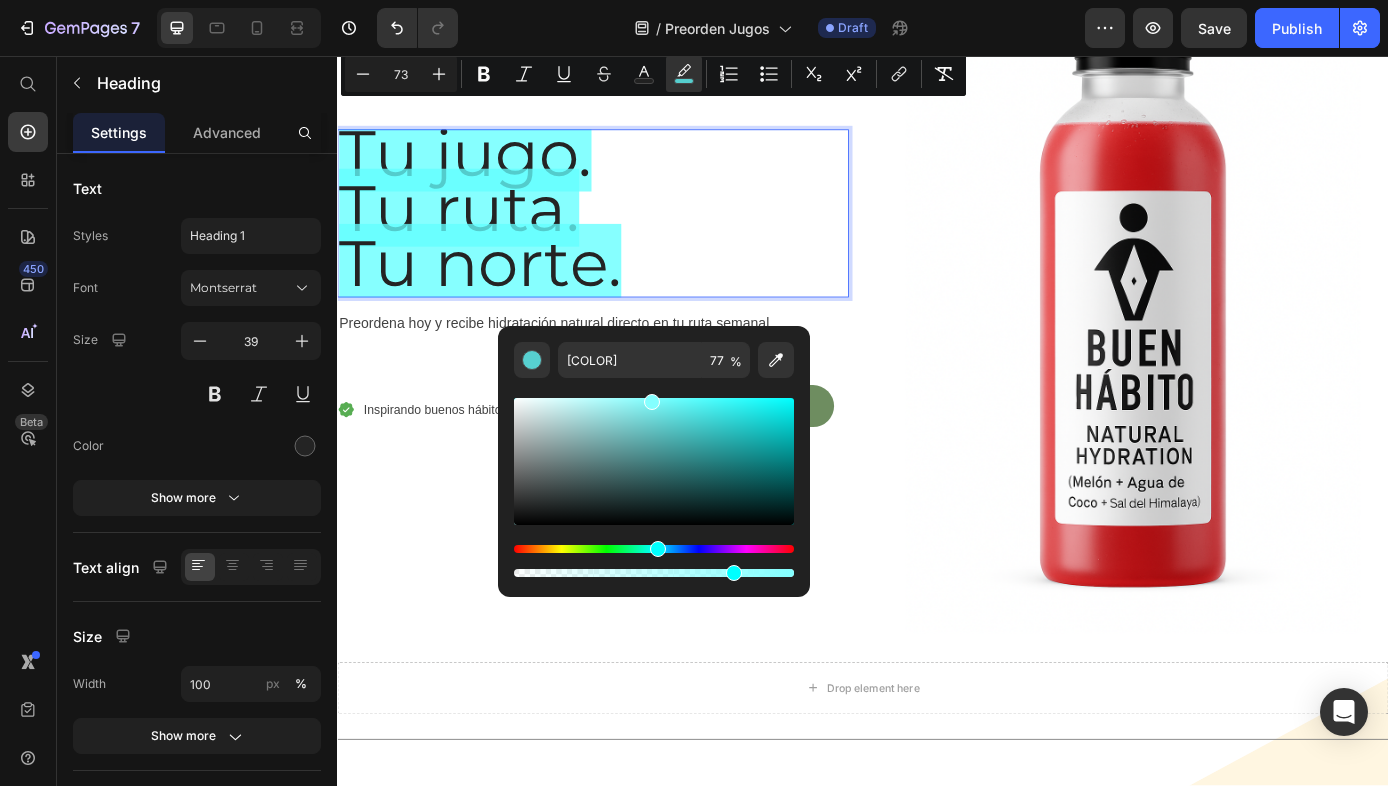 drag, startPoint x: 687, startPoint y: 400, endPoint x: 650, endPoint y: 389, distance: 38.600517 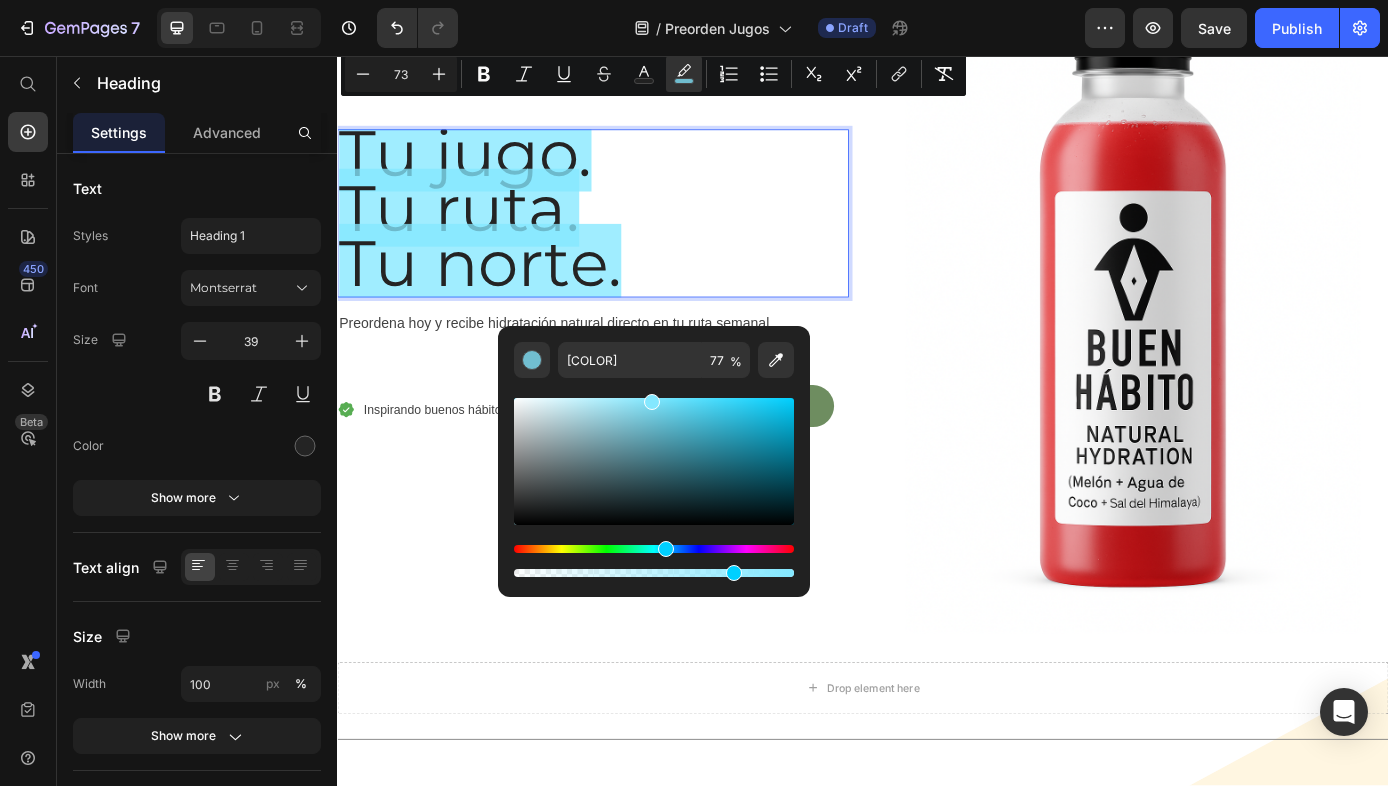 click at bounding box center [666, 549] 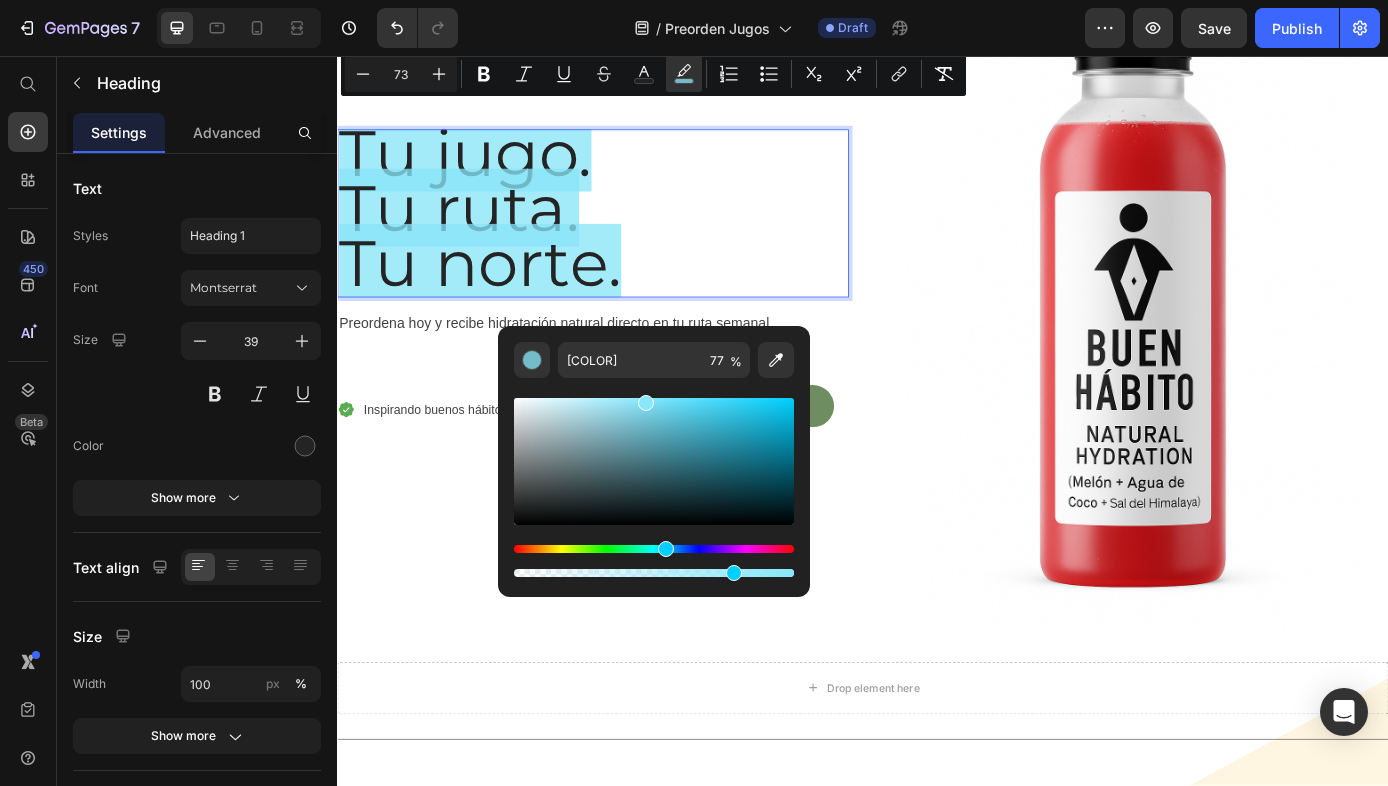 click at bounding box center [646, 403] 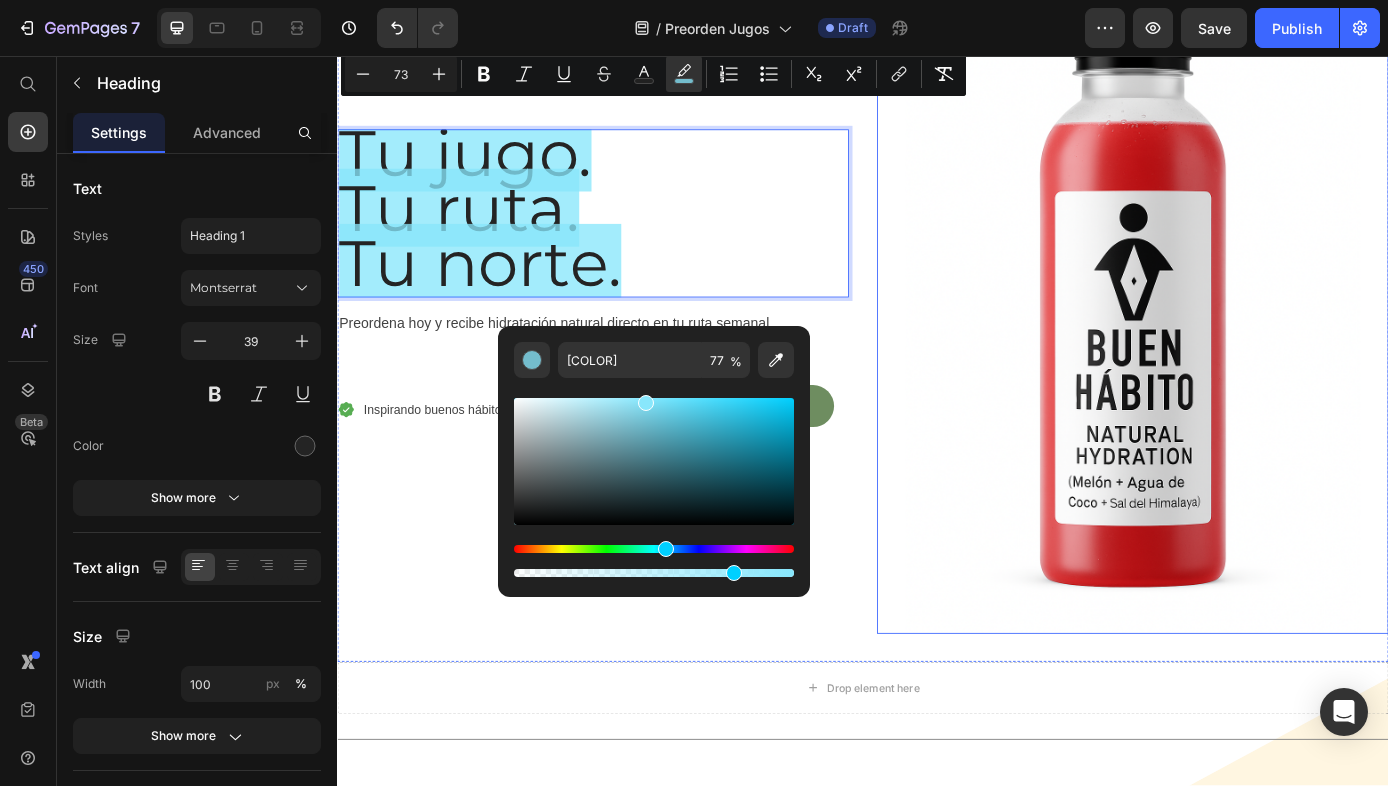 click at bounding box center [1245, 326] 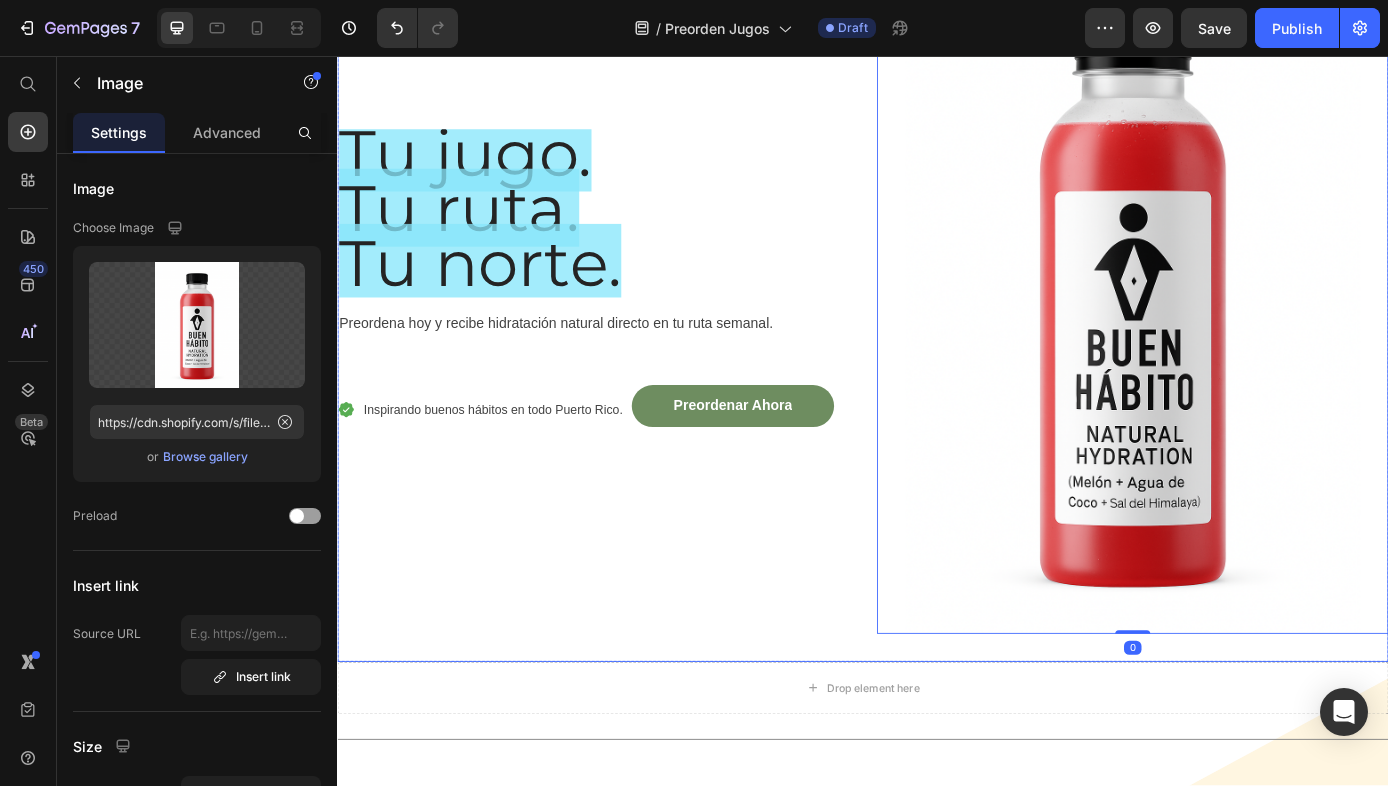 click on "Image ⁠⁠⁠⁠⁠⁠⁠ Tu jugo. Tu ruta. Tu norte. Heading Preordena hoy y recibe hidratación natural directo en tu ruta semanal. Text block
Icon Inspirando buenos hábitos en todo [LOCATION]. Text block Preordenar Ahora Button Row Row" at bounding box center [629, 326] 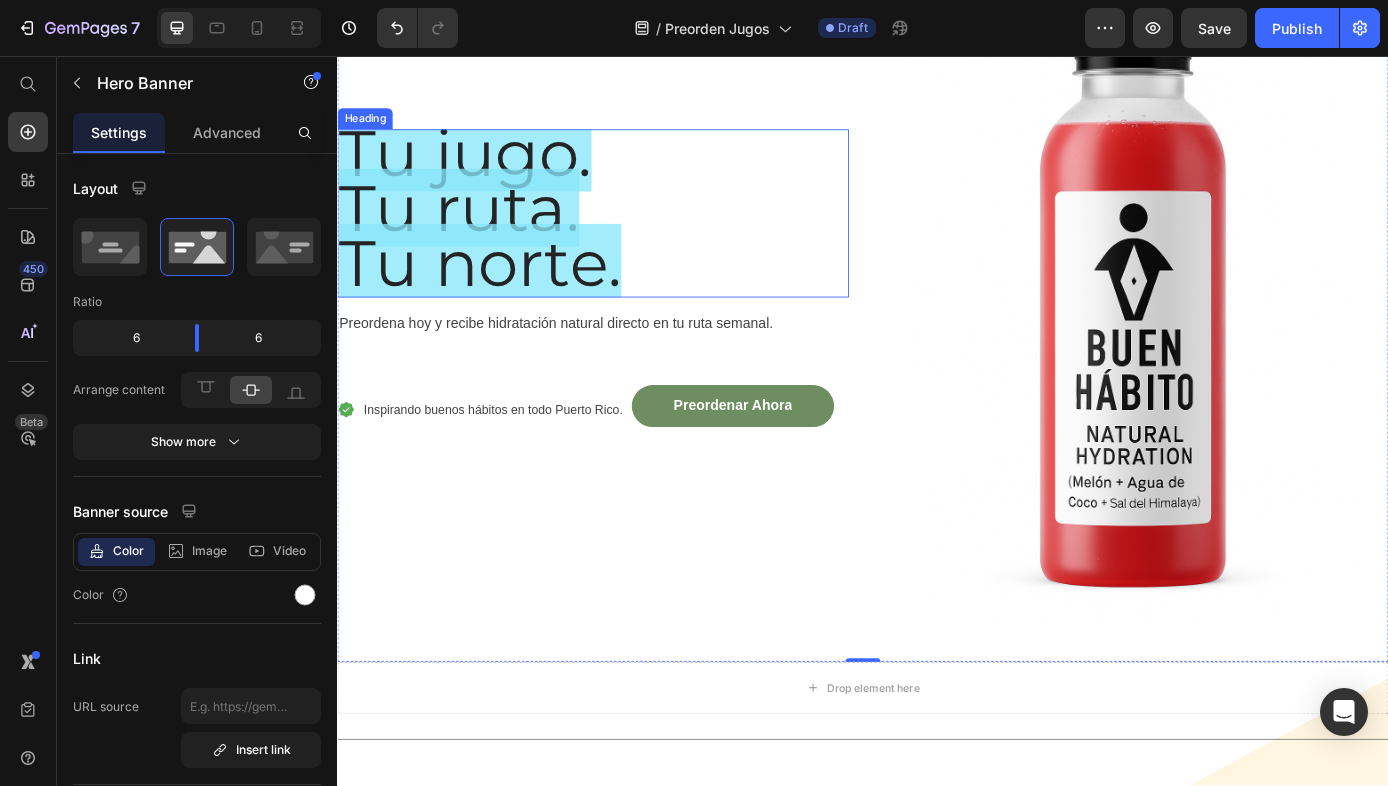 click on "⁠⁠⁠⁠⁠⁠⁠ Tu jugo. Tu ruta. Tu norte." at bounding box center (629, 236) 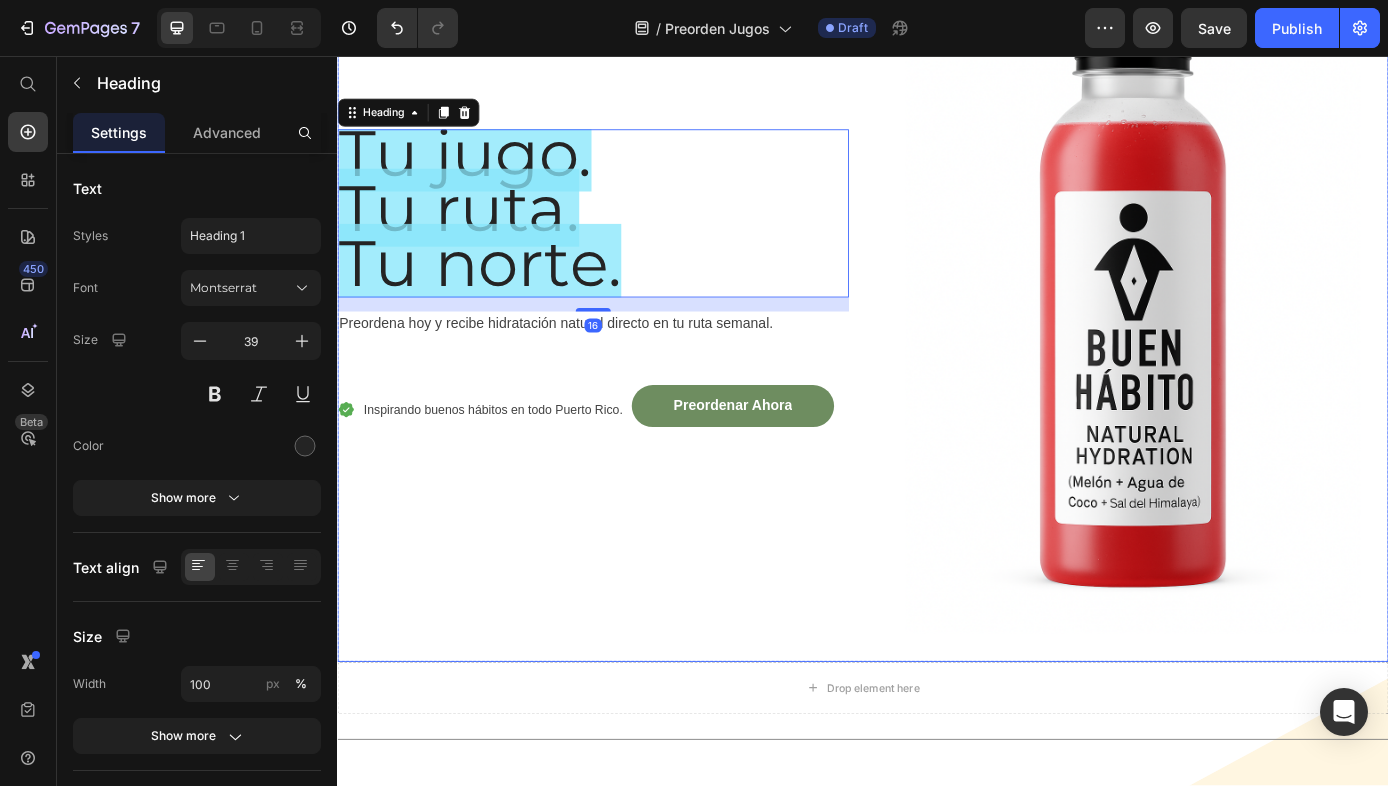 click at bounding box center [1245, 326] 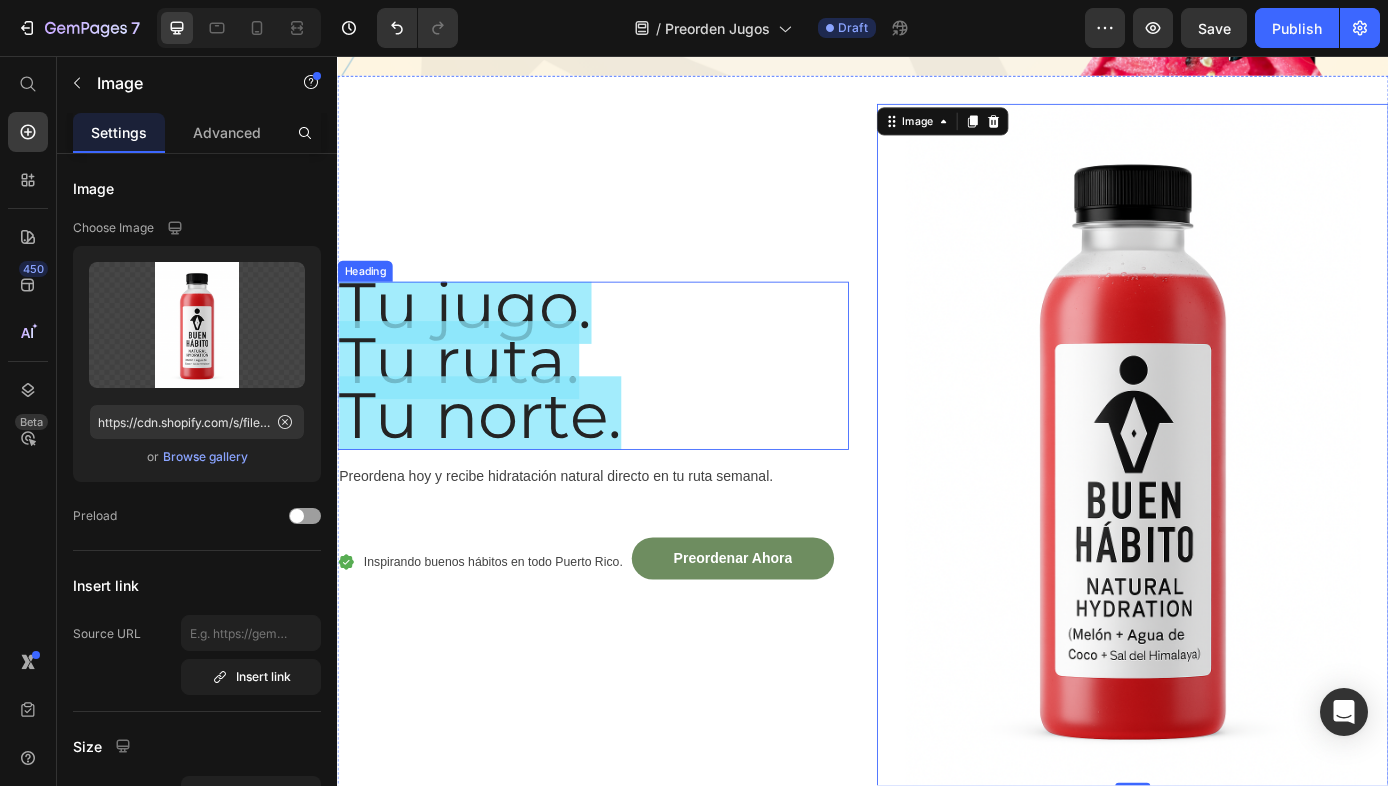 scroll, scrollTop: 641, scrollLeft: 0, axis: vertical 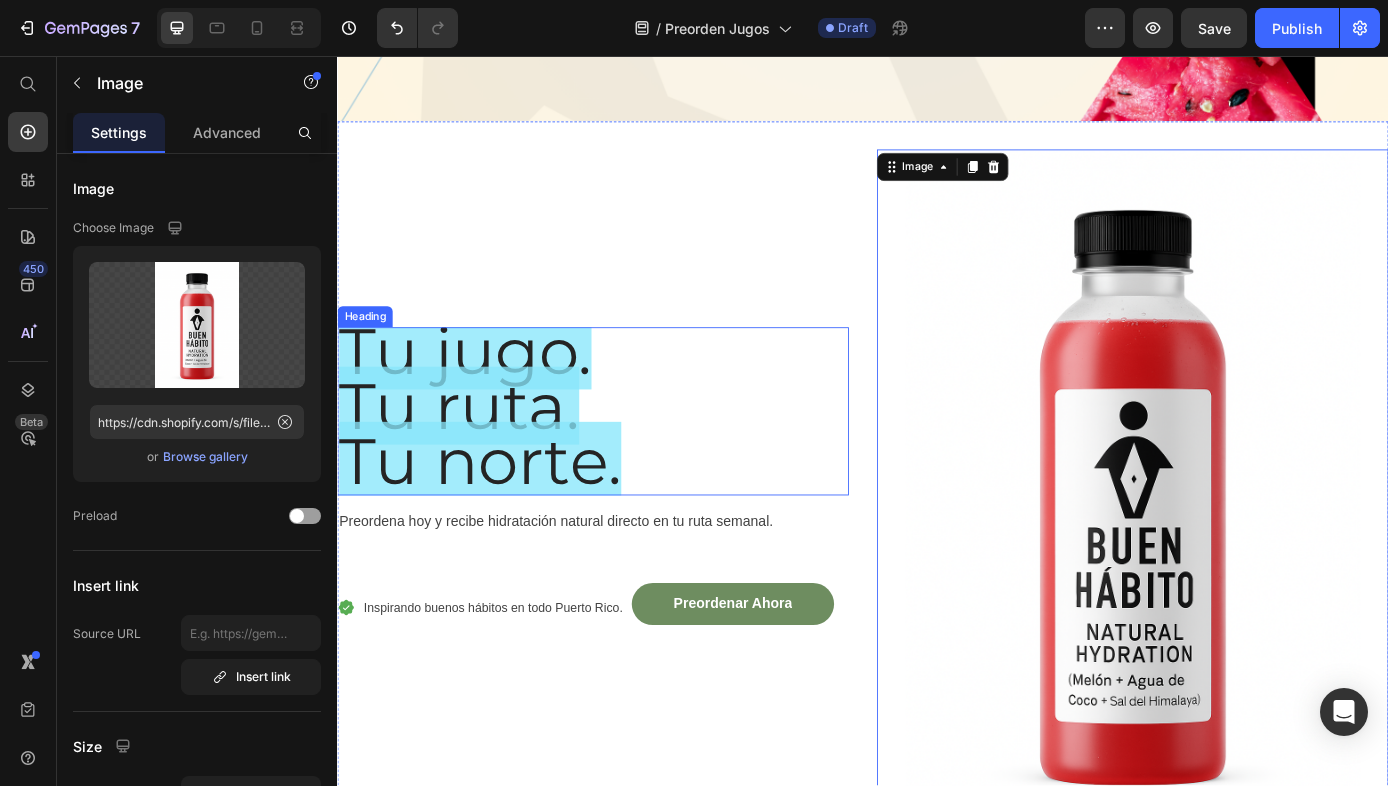 click on "Tu norte." at bounding box center (500, 518) 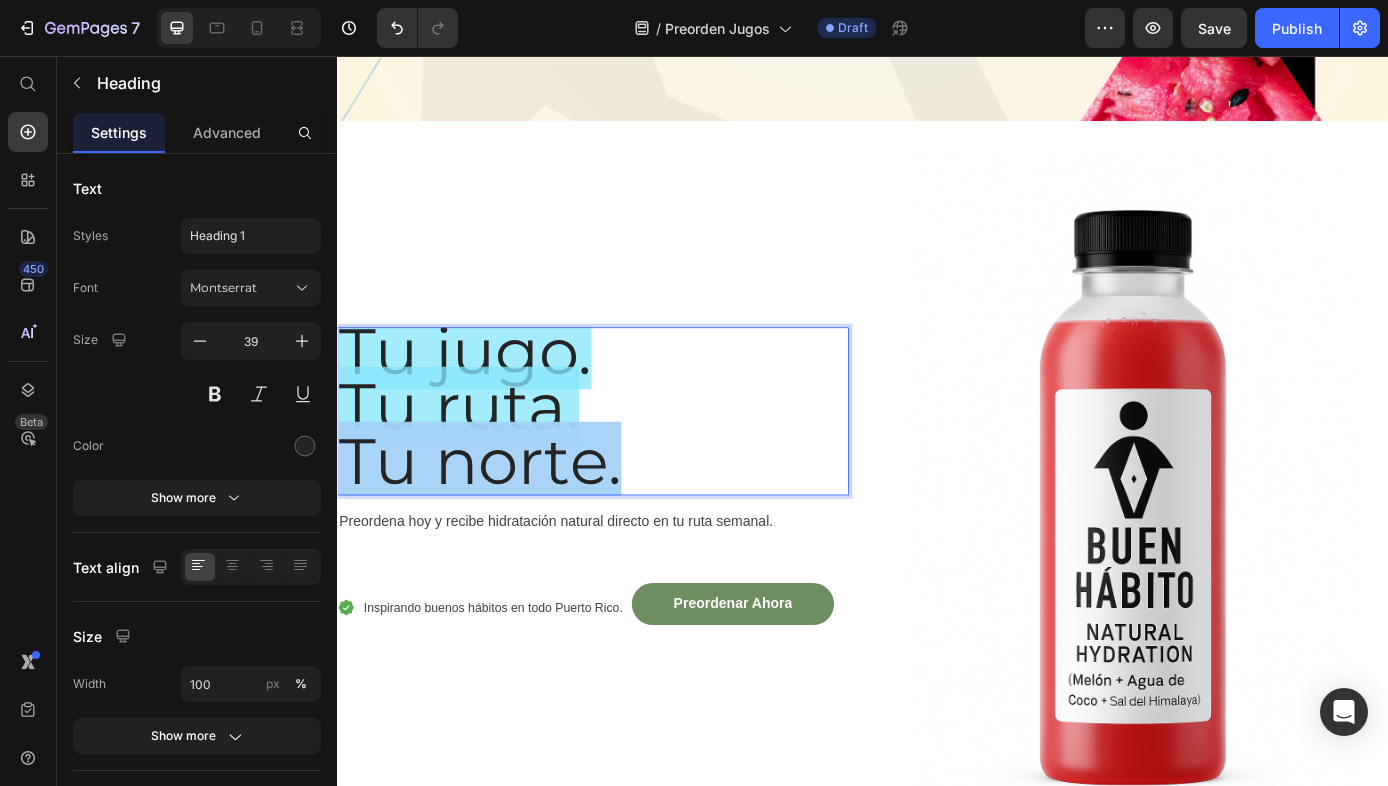 click on "Tu norte." at bounding box center [500, 518] 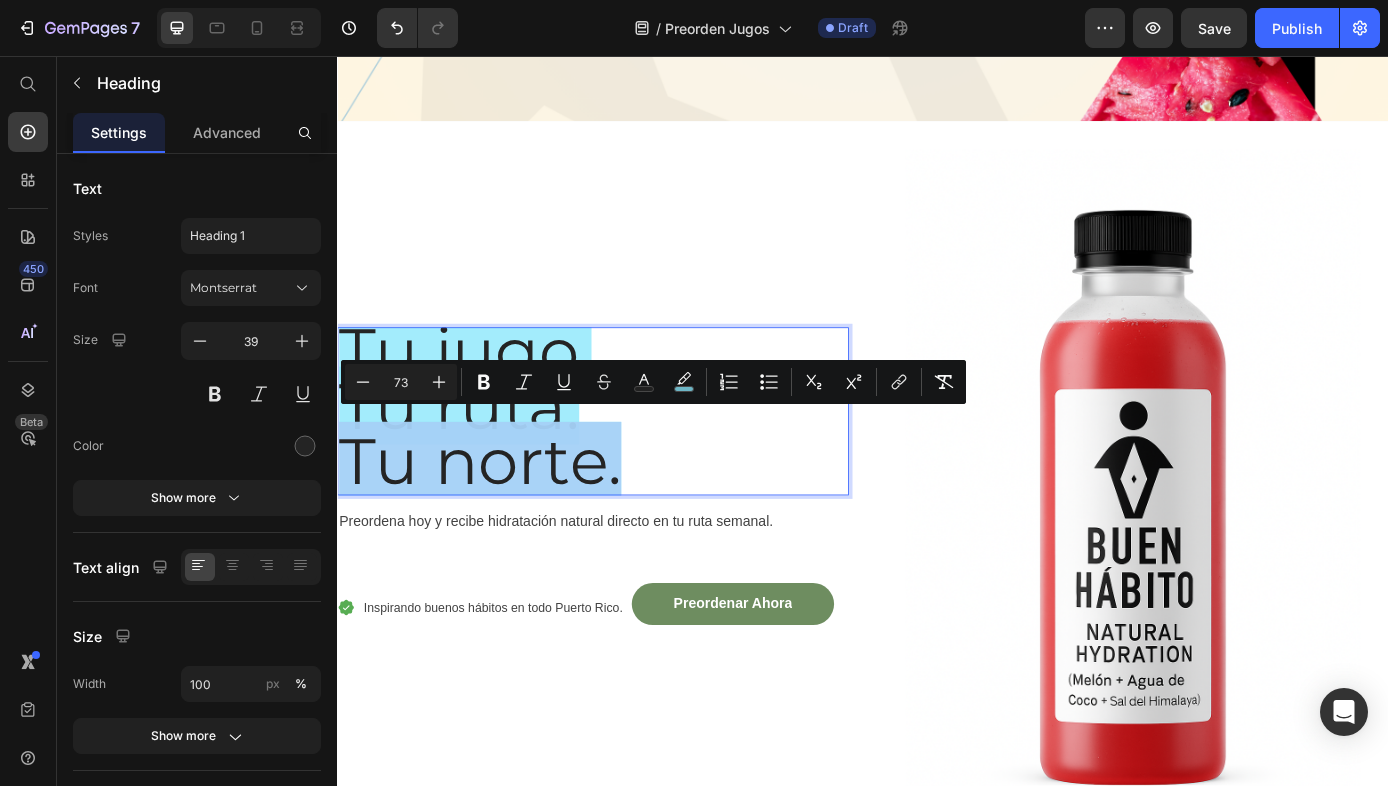 click on "Tu jugo. Tu ruta. Tu norte." at bounding box center (629, 462) 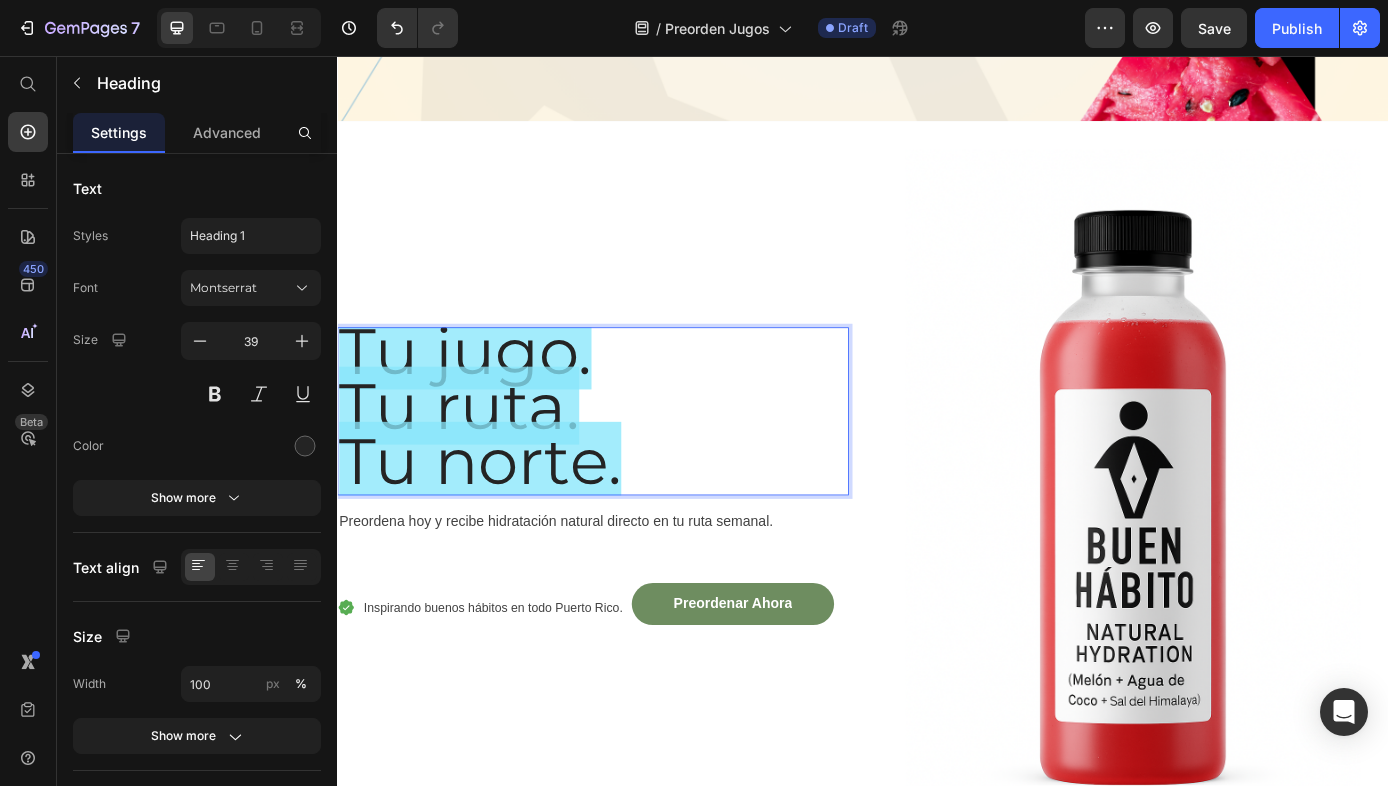 click on "Tu jugo. Tu ruta. Tu norte." at bounding box center [629, 462] 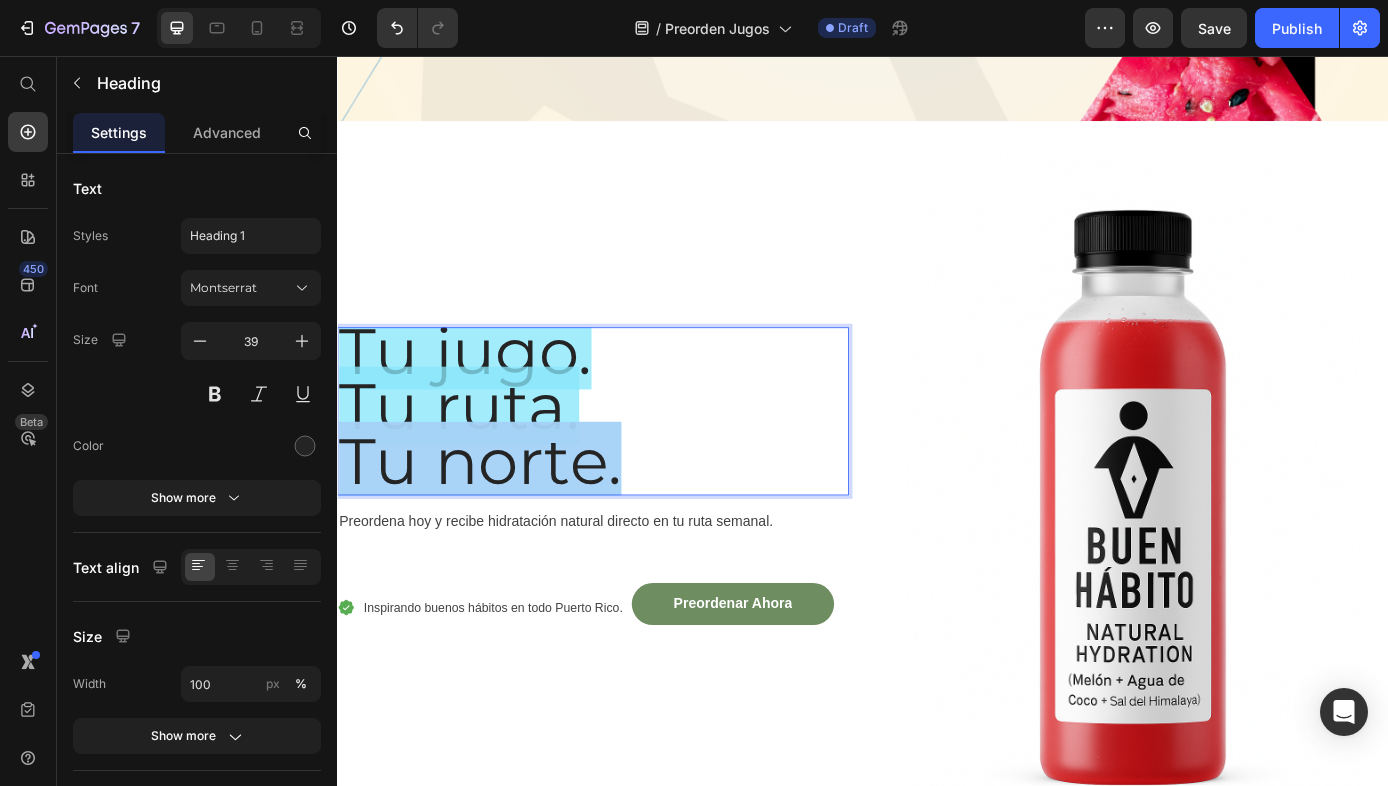 click on "Tu jugo. Tu ruta. Tu norte." at bounding box center (629, 462) 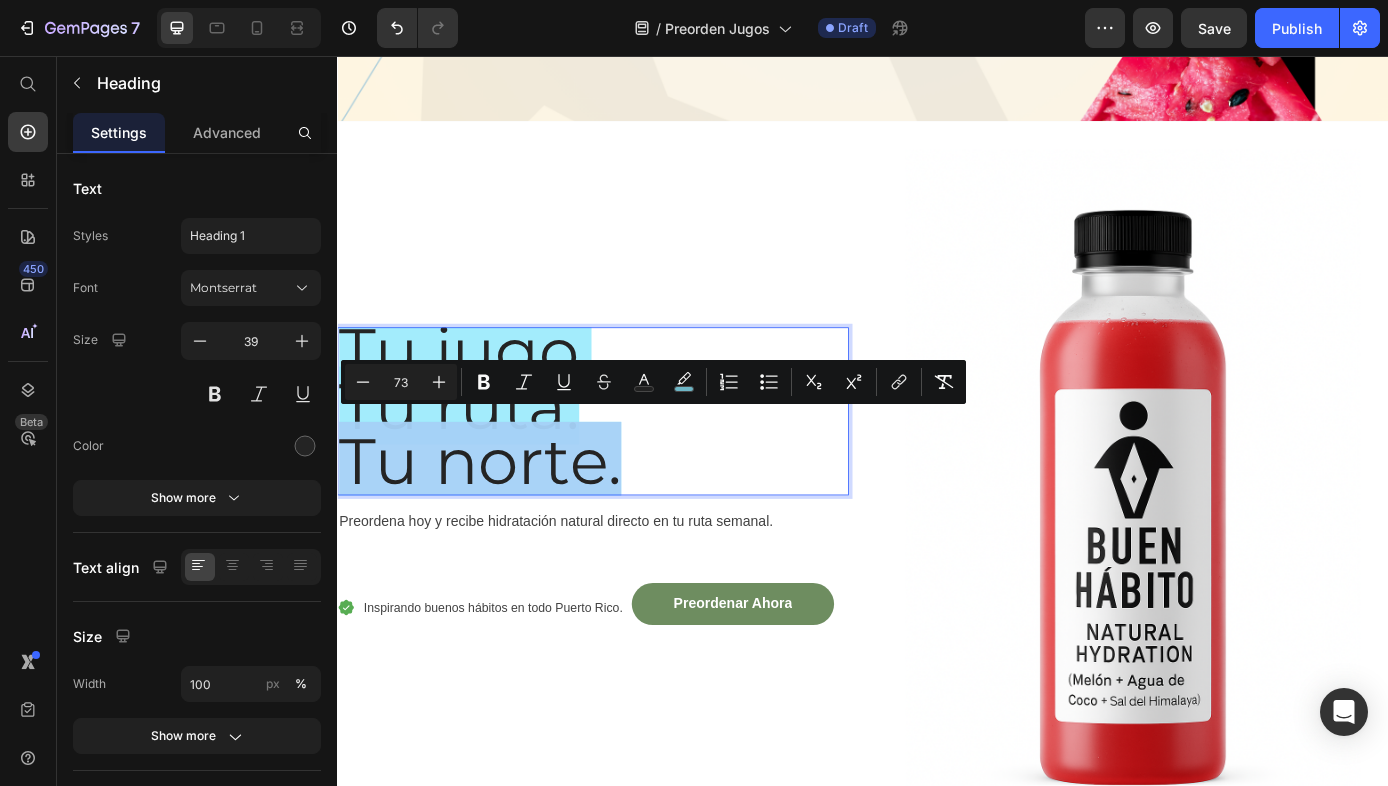 click on "Tu jugo. Tu ruta. Tu norte." at bounding box center [629, 462] 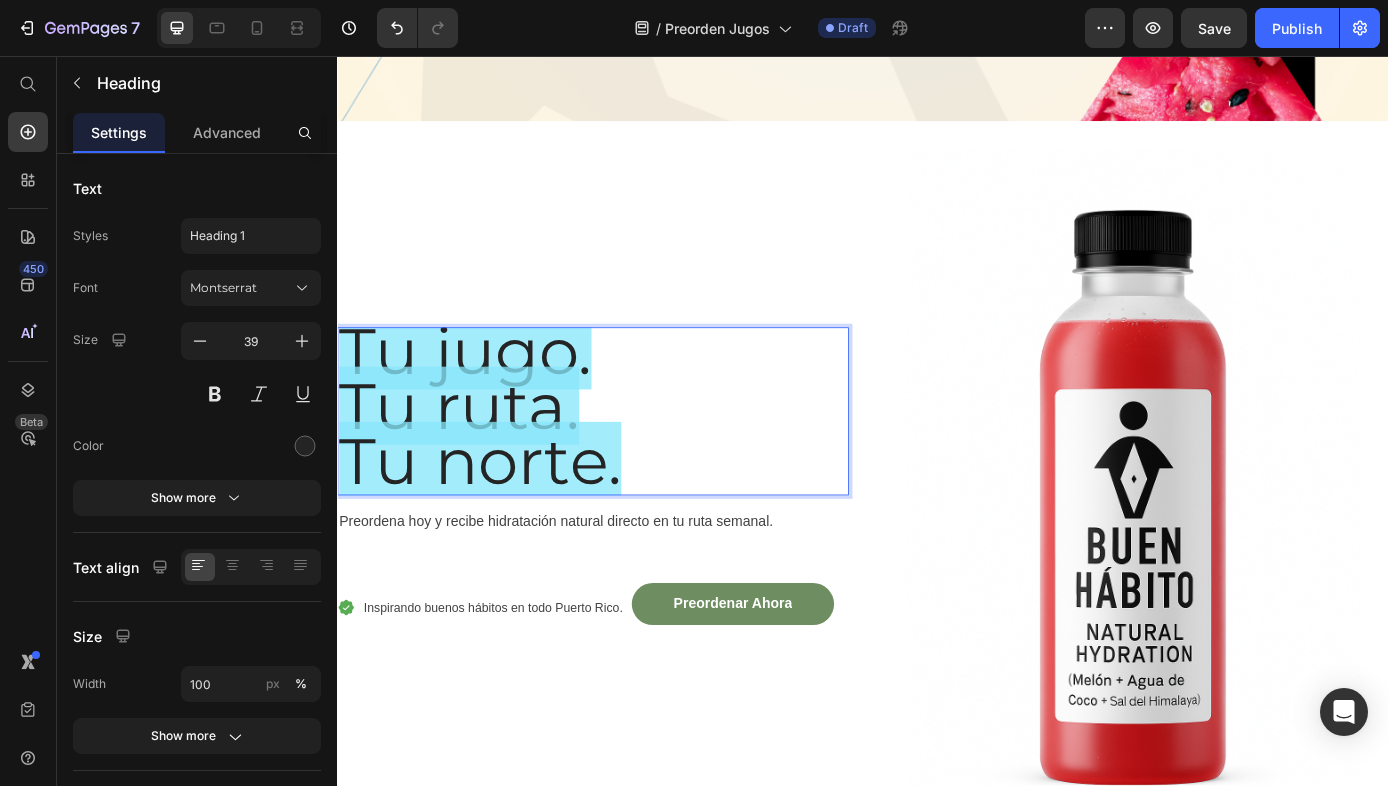 click on "Tu jugo. Tu ruta. Tu norte." at bounding box center (629, 462) 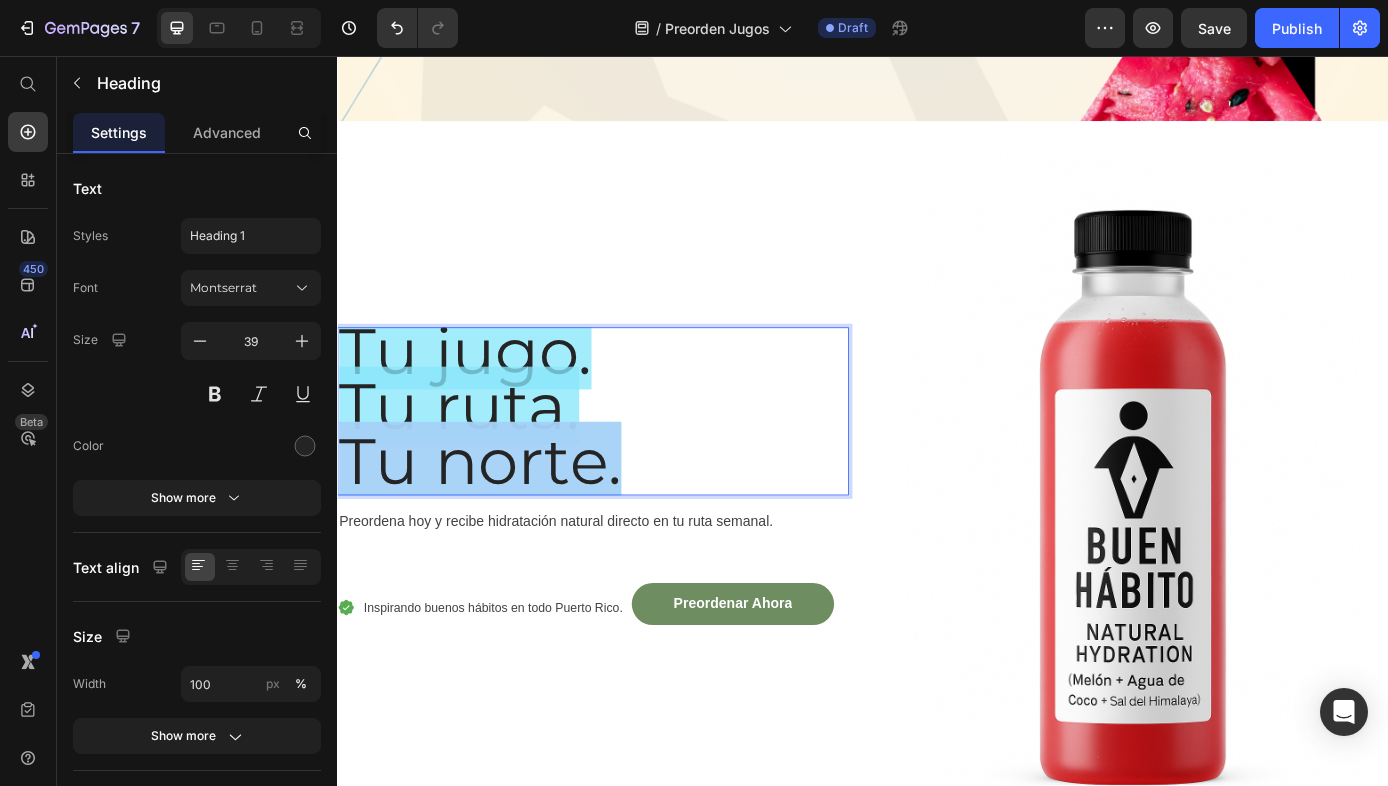 click on "Tu jugo. Tu ruta. Tu norte." at bounding box center [629, 462] 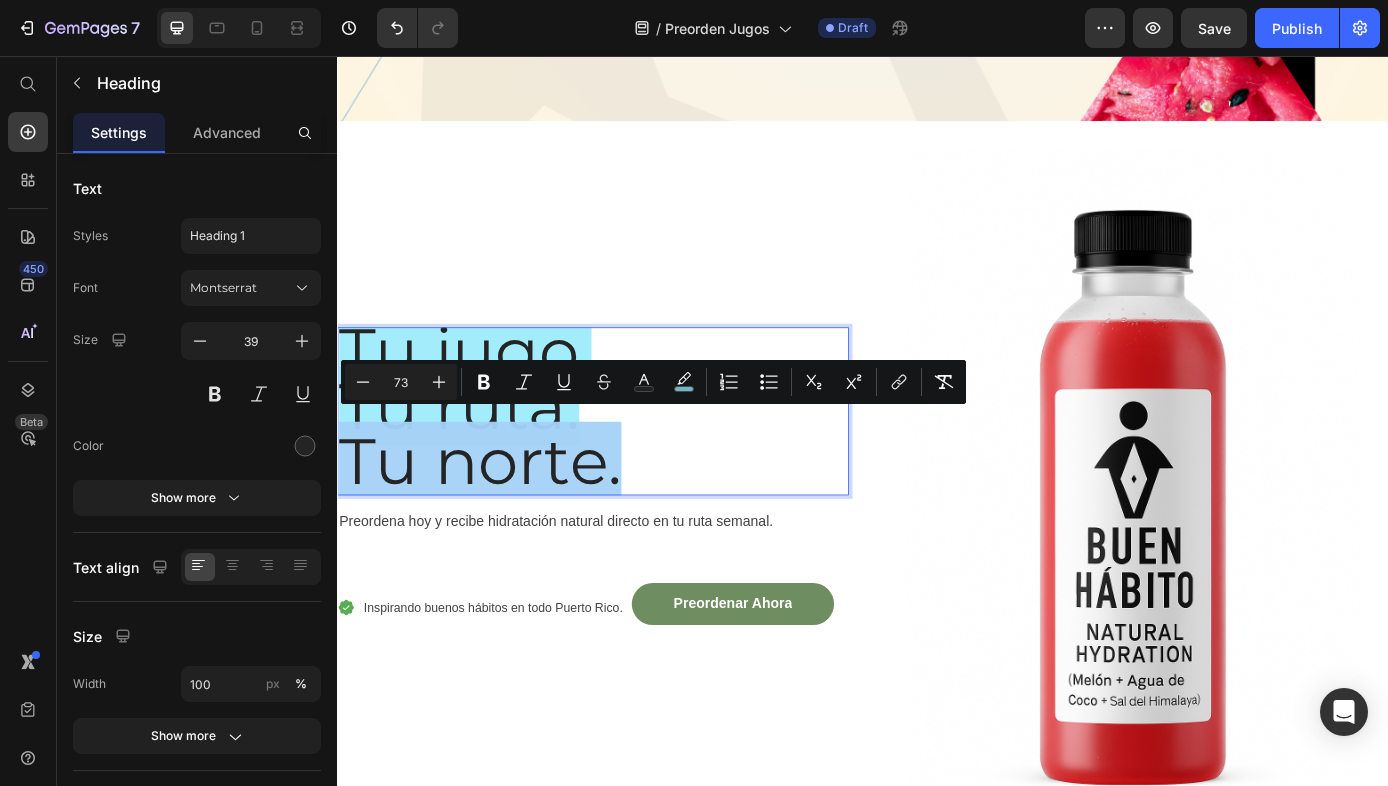 click on "Tu jugo. Tu ruta. Tu norte." at bounding box center [629, 462] 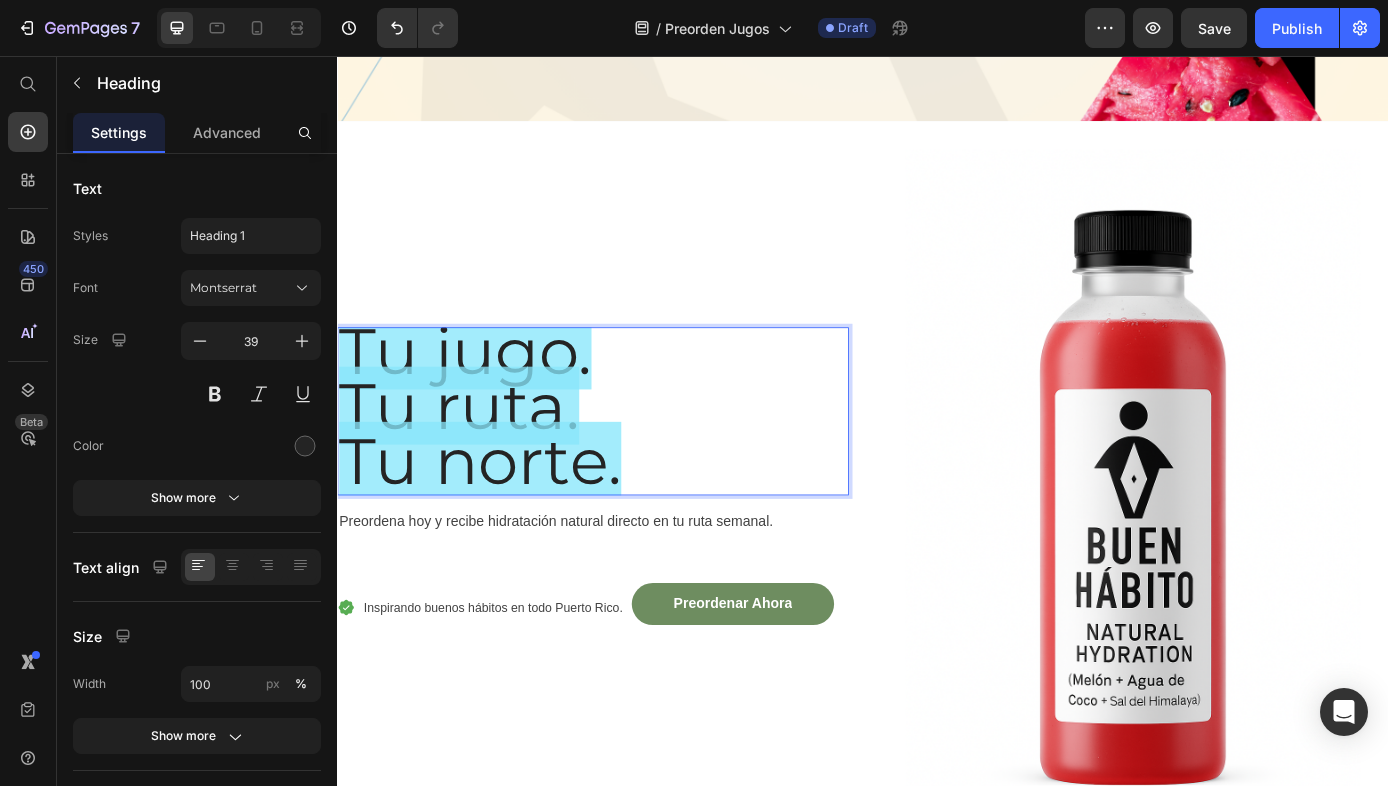 click on "Tu norte." at bounding box center [500, 518] 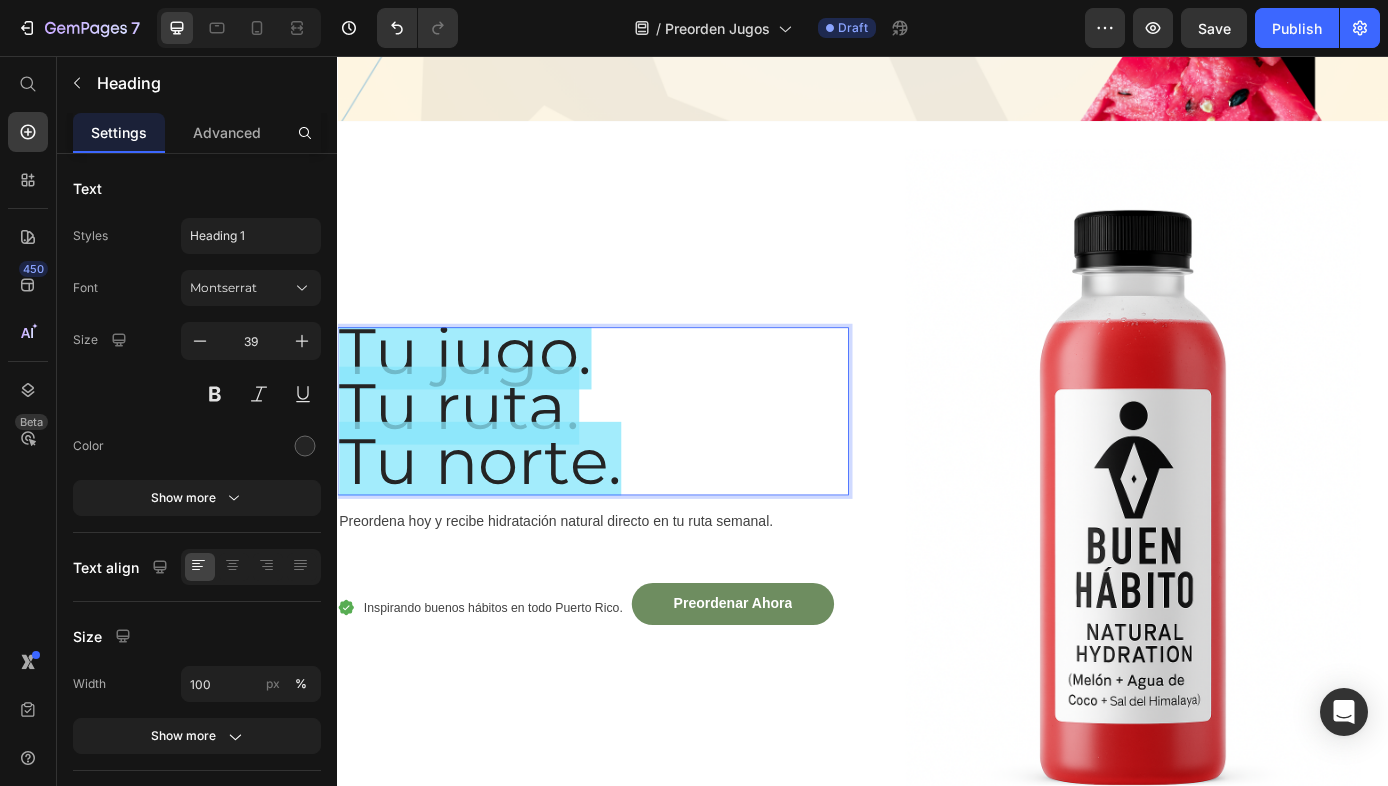 click on "Tu norte." at bounding box center [500, 518] 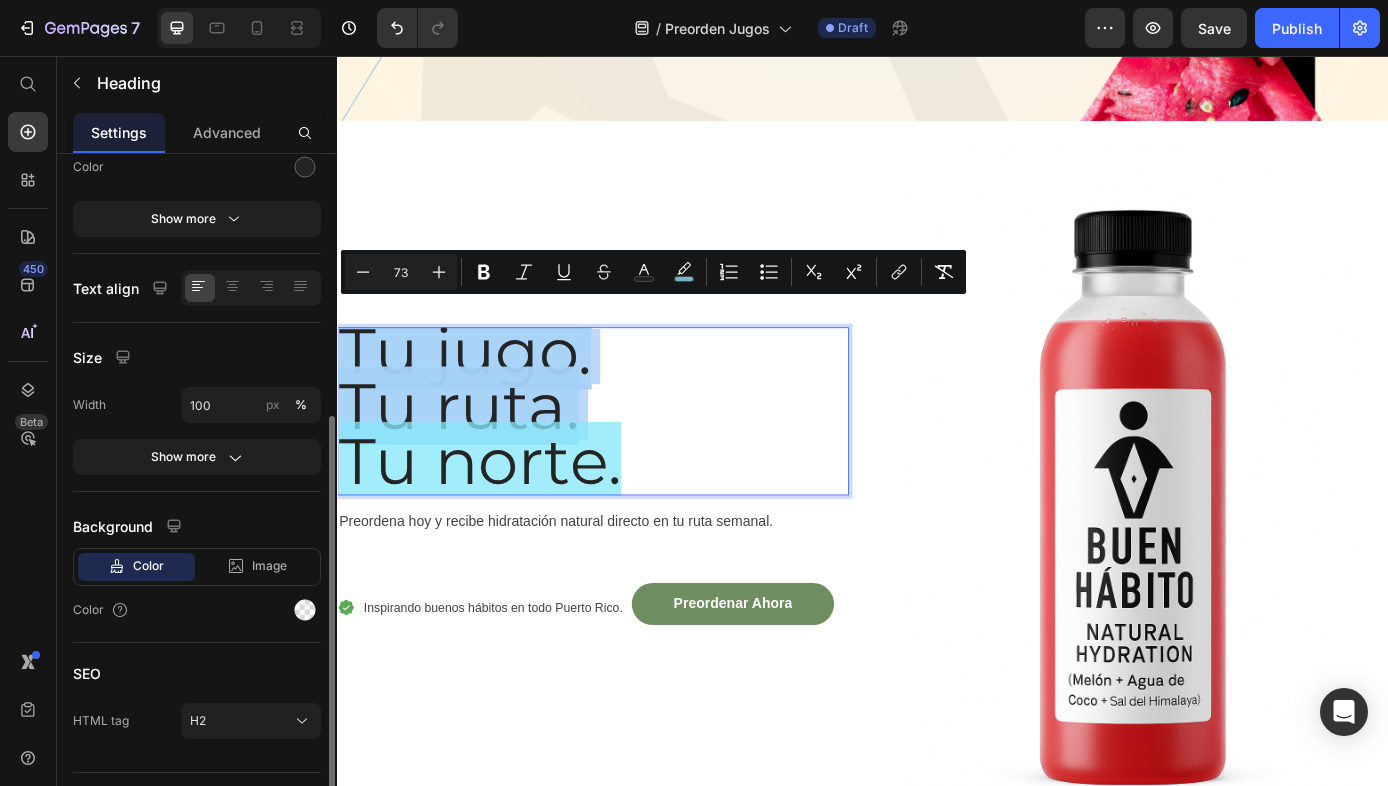 scroll, scrollTop: 322, scrollLeft: 0, axis: vertical 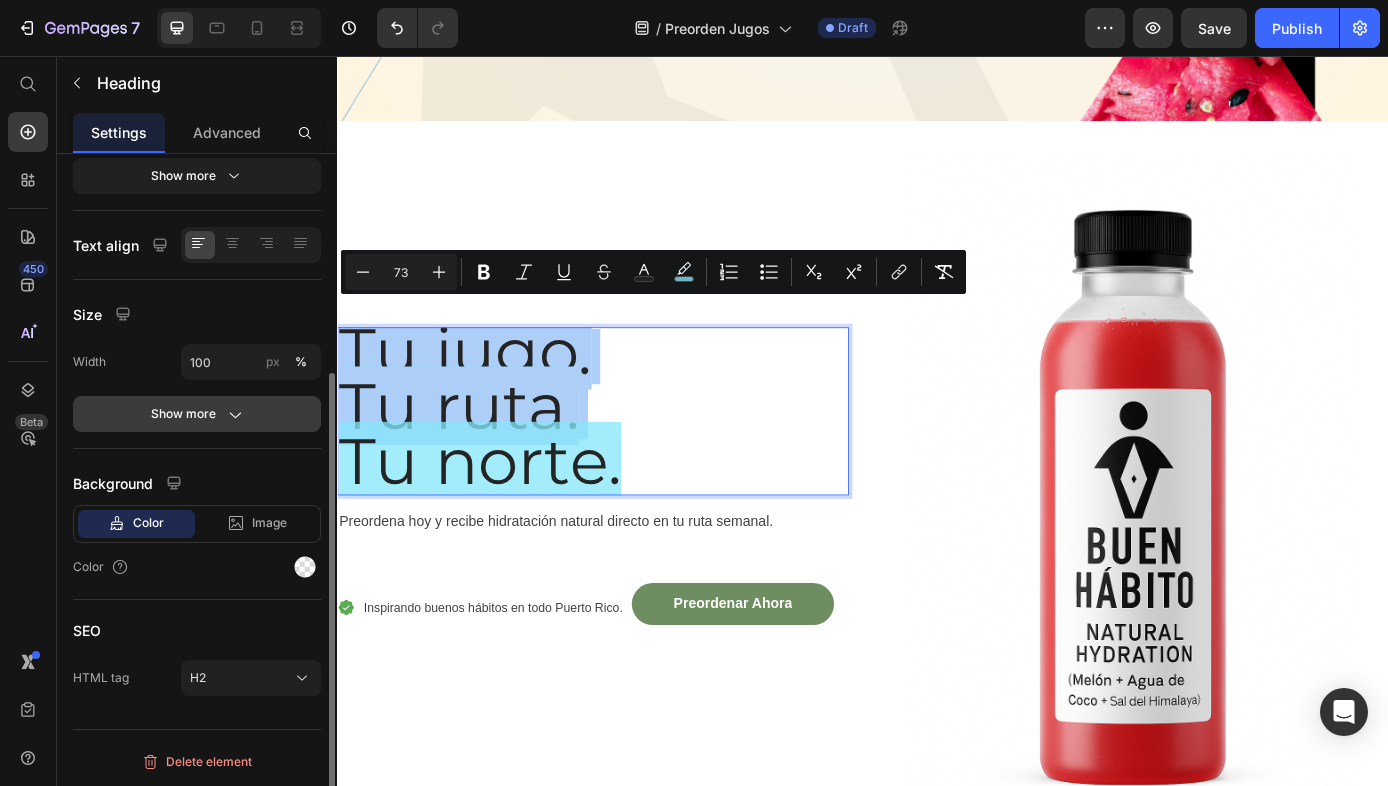 click on "Show more" 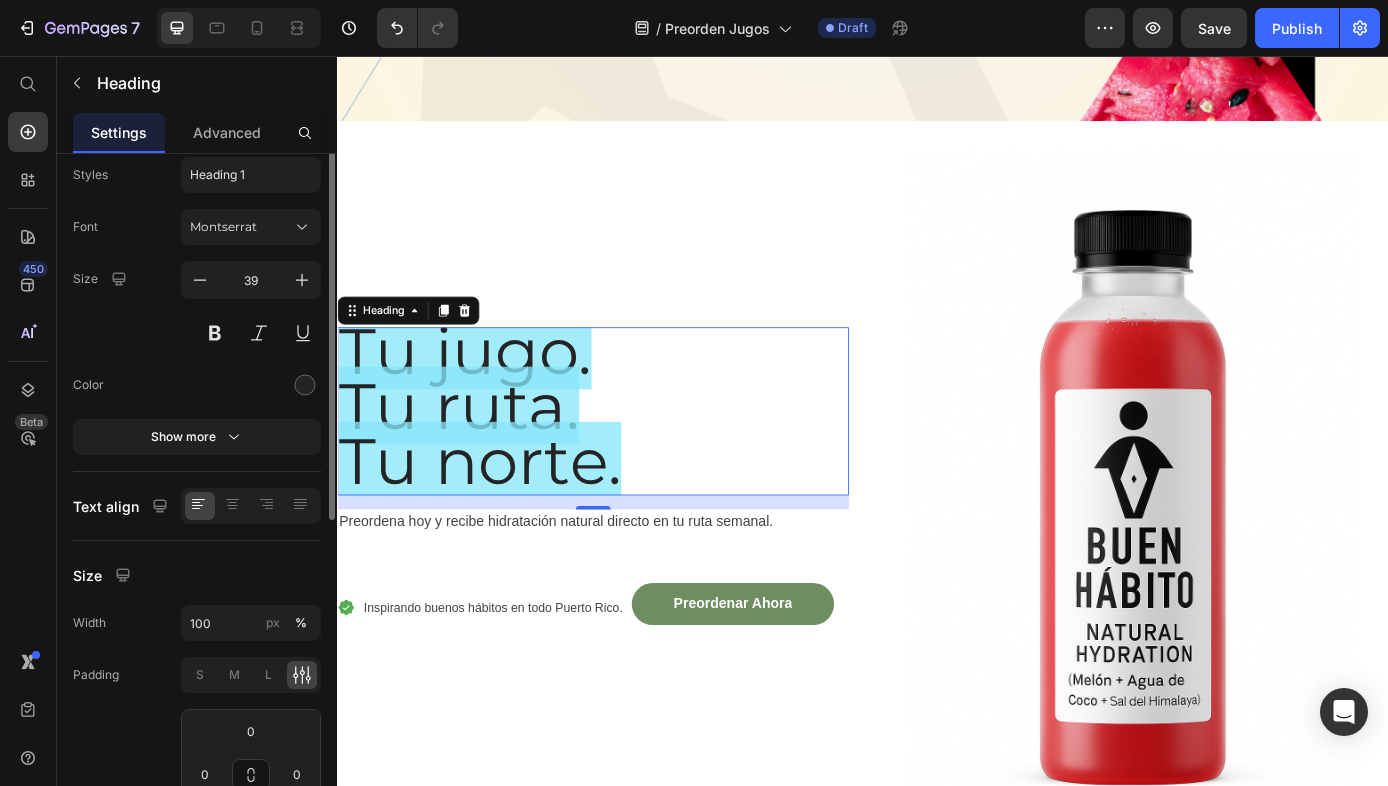 scroll, scrollTop: 0, scrollLeft: 0, axis: both 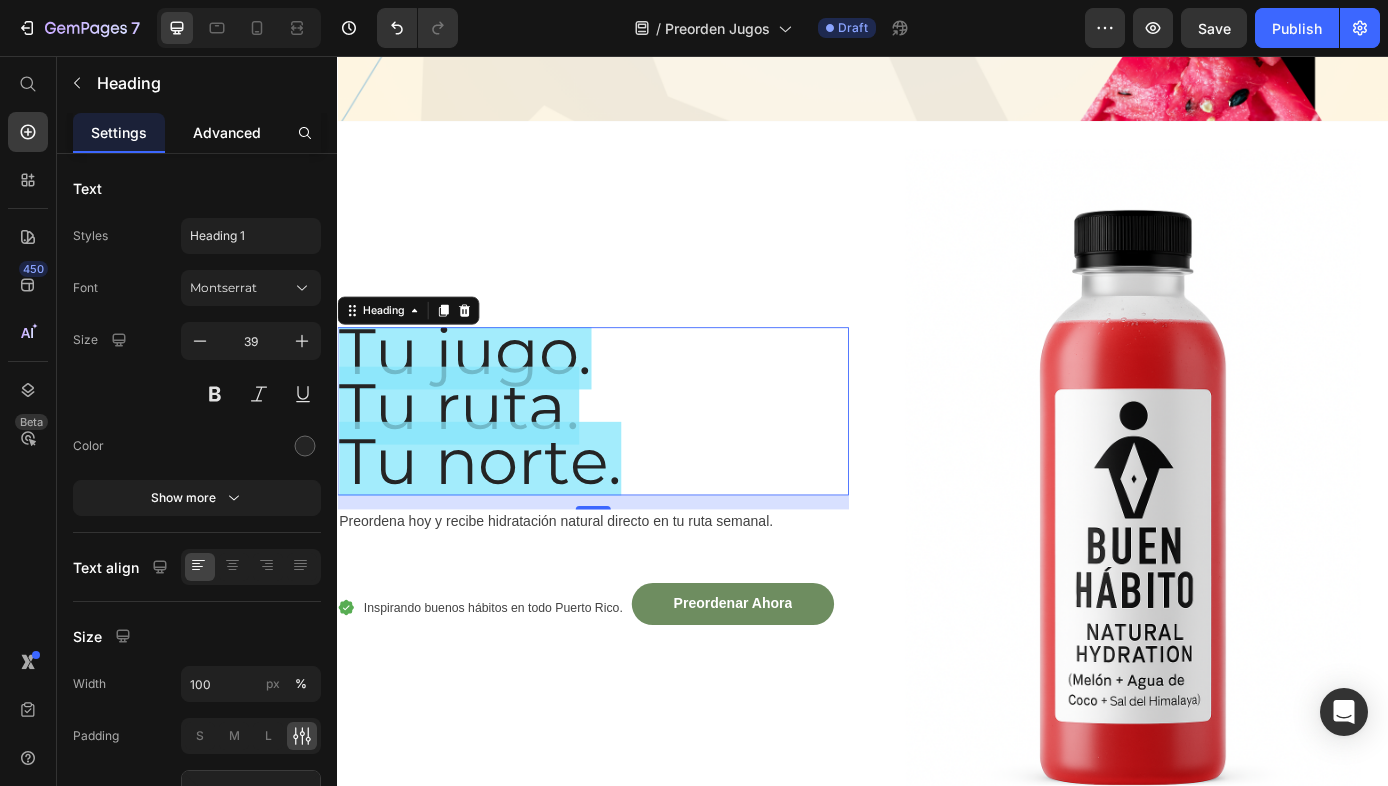 click on "Advanced" at bounding box center (227, 132) 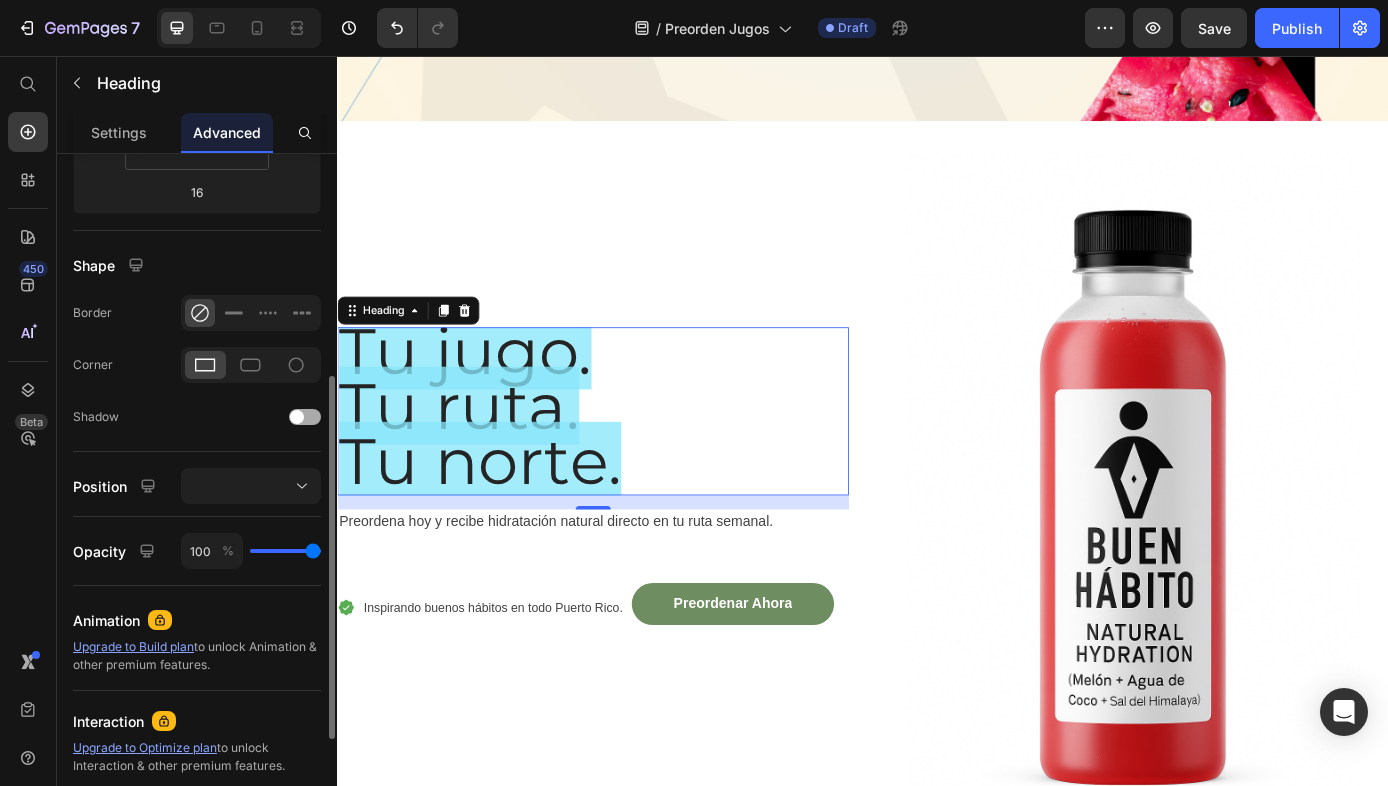 scroll, scrollTop: 457, scrollLeft: 0, axis: vertical 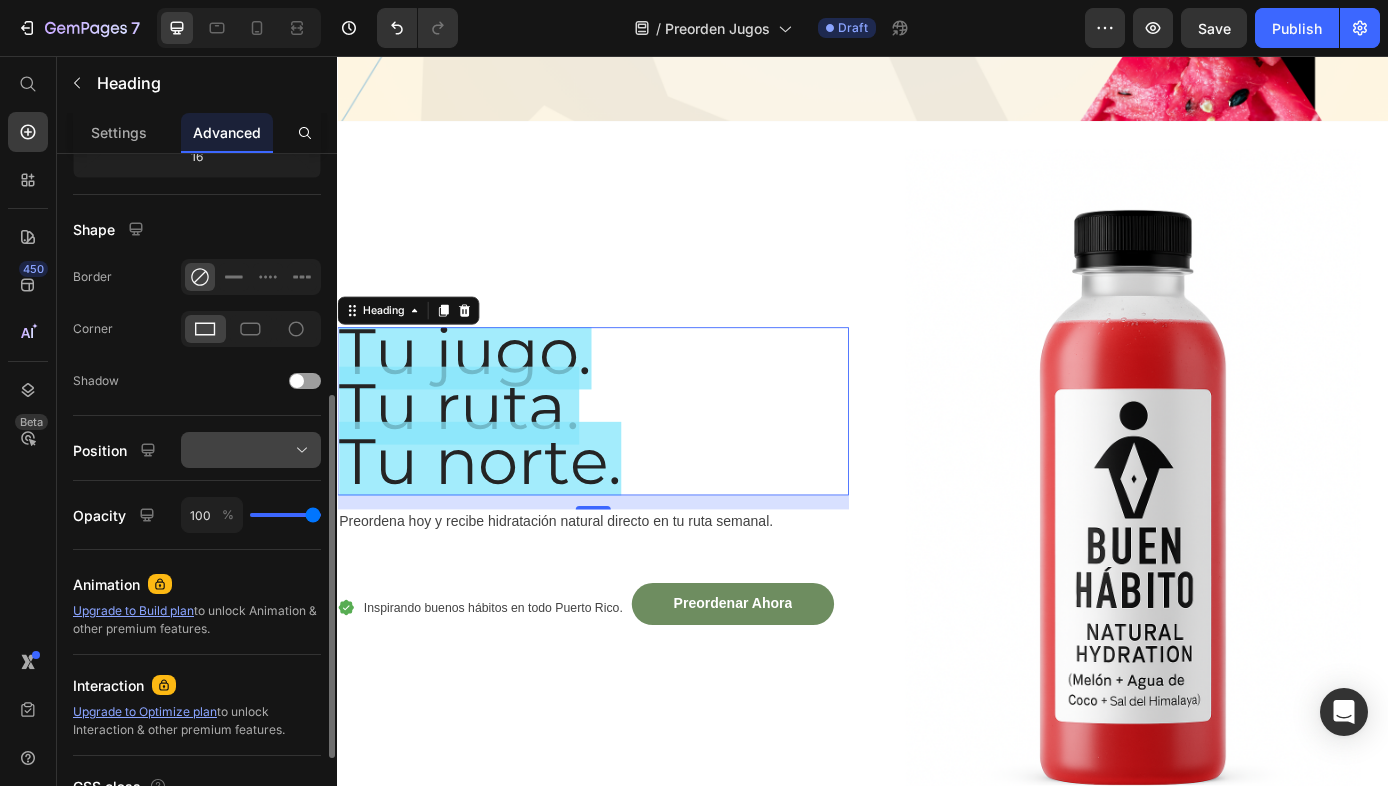 click 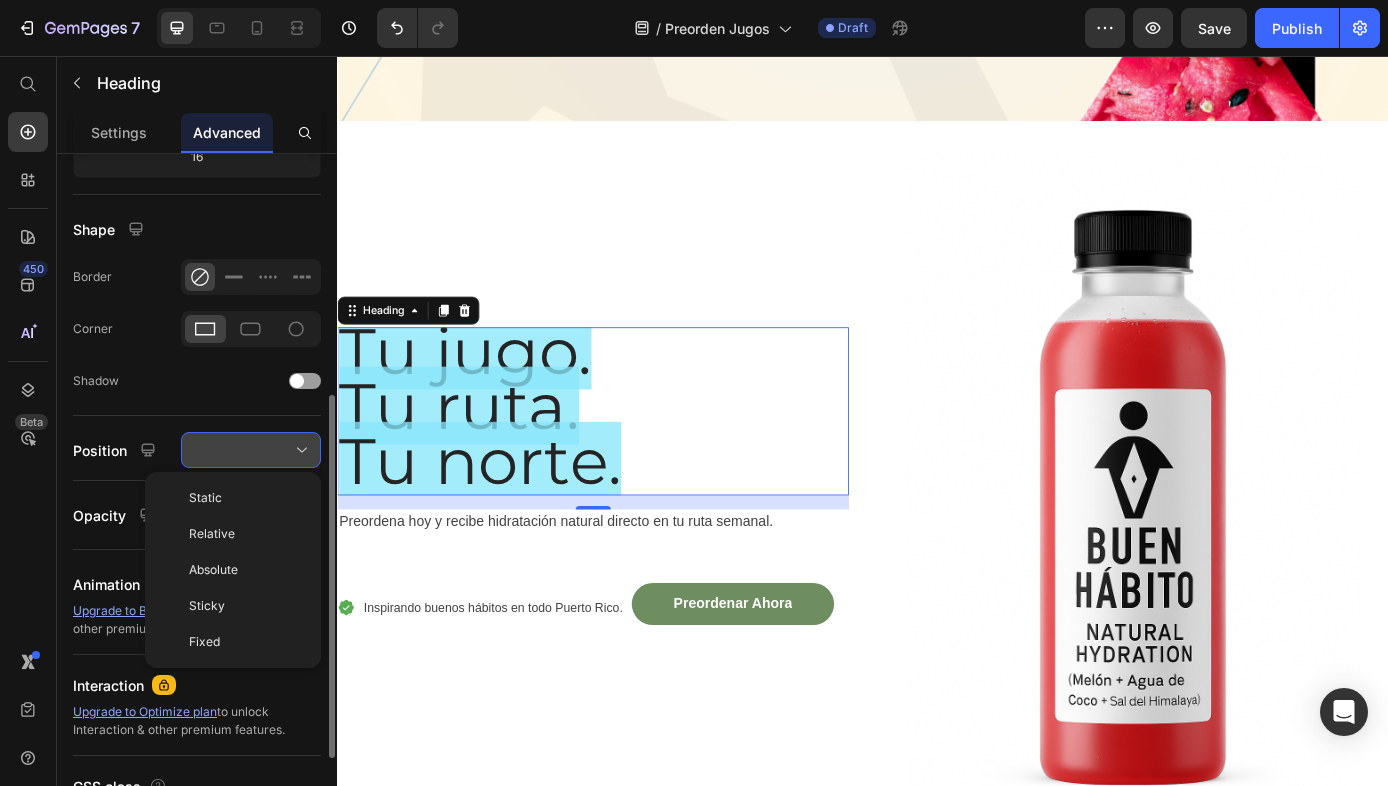 click 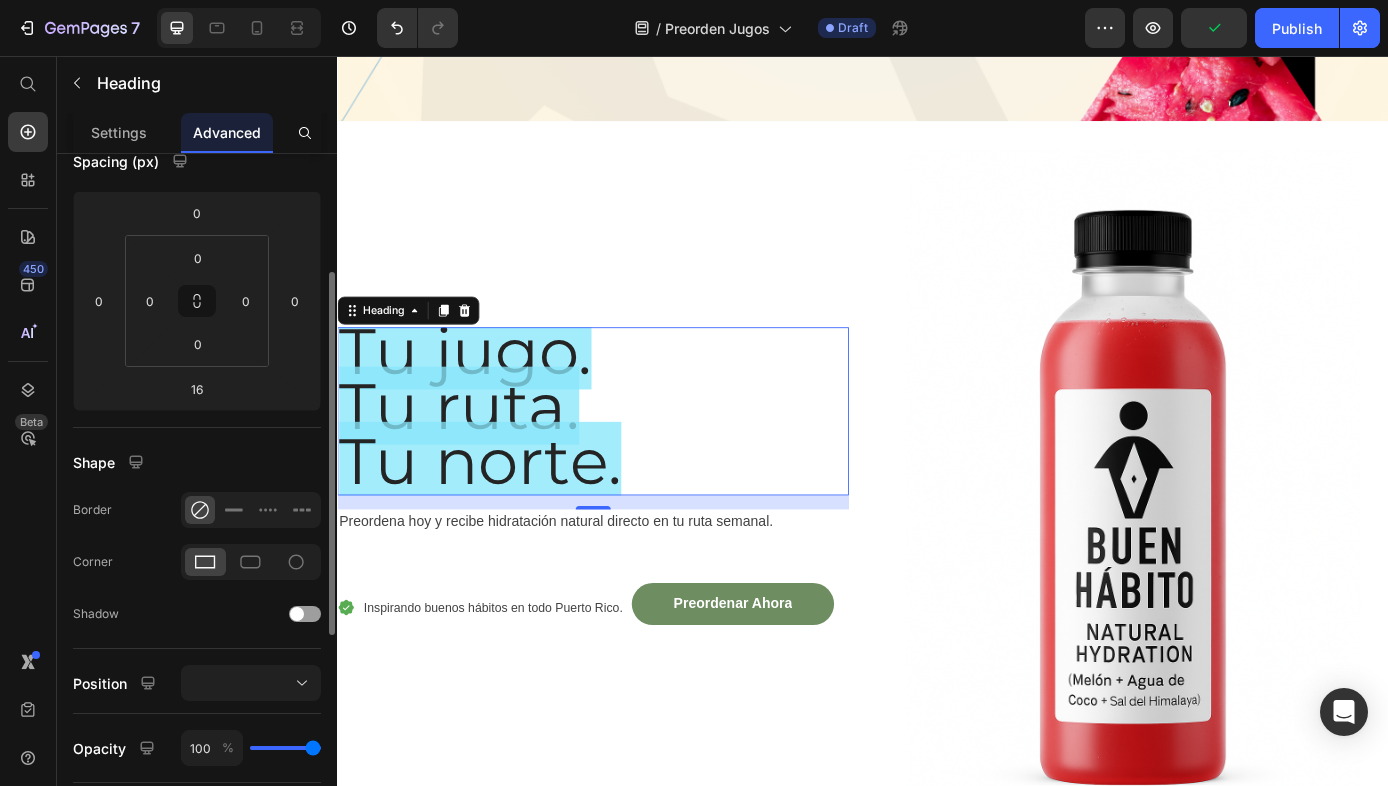 scroll, scrollTop: 0, scrollLeft: 0, axis: both 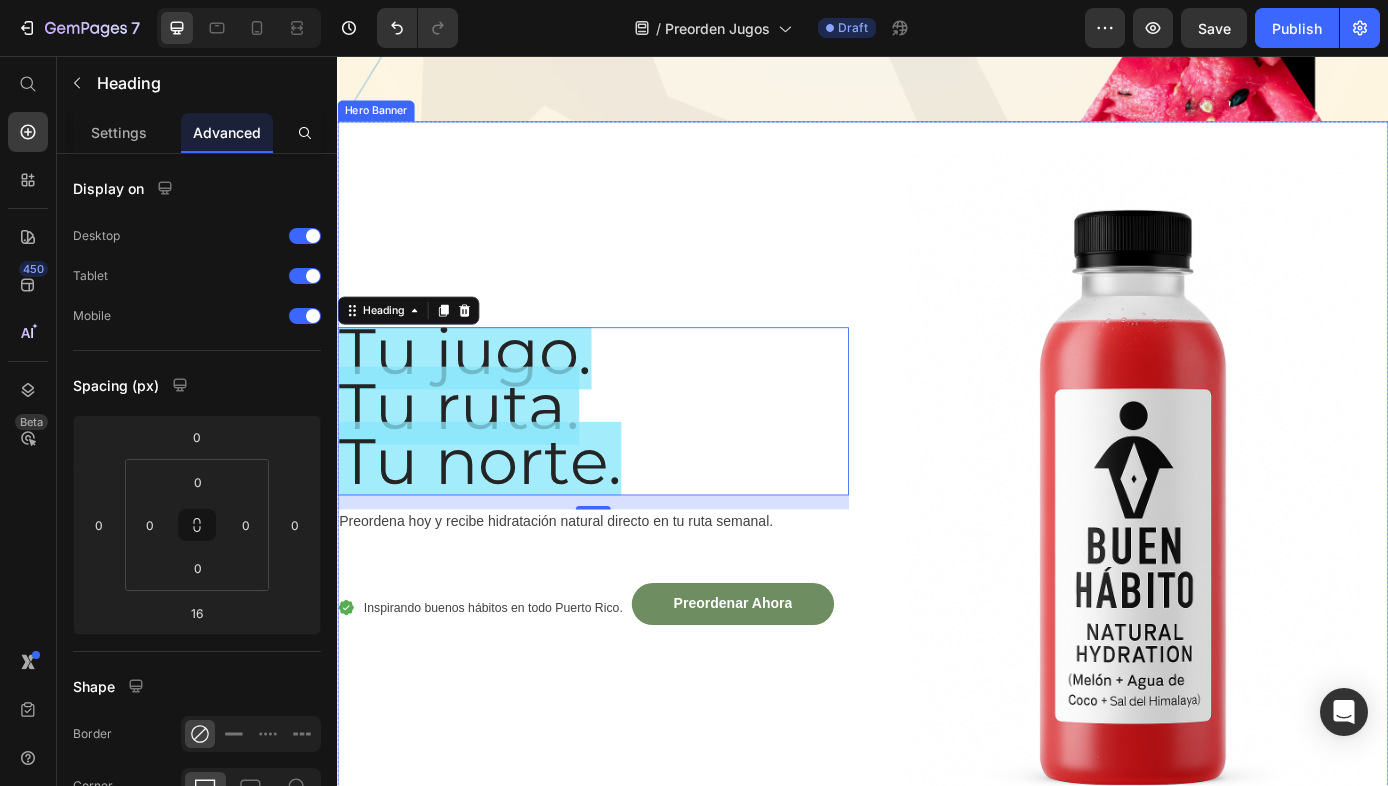 click on "Image Tu jugo. Tu ruta. Tu norte. Heading   16 Preordena hoy y recibe hidratación natural directo en tu ruta semanal. Text block
Icon Inspirando buenos hábitos en todo [LOCATION]. Text block Preordenar Ahora Button Row Row" at bounding box center [629, 552] 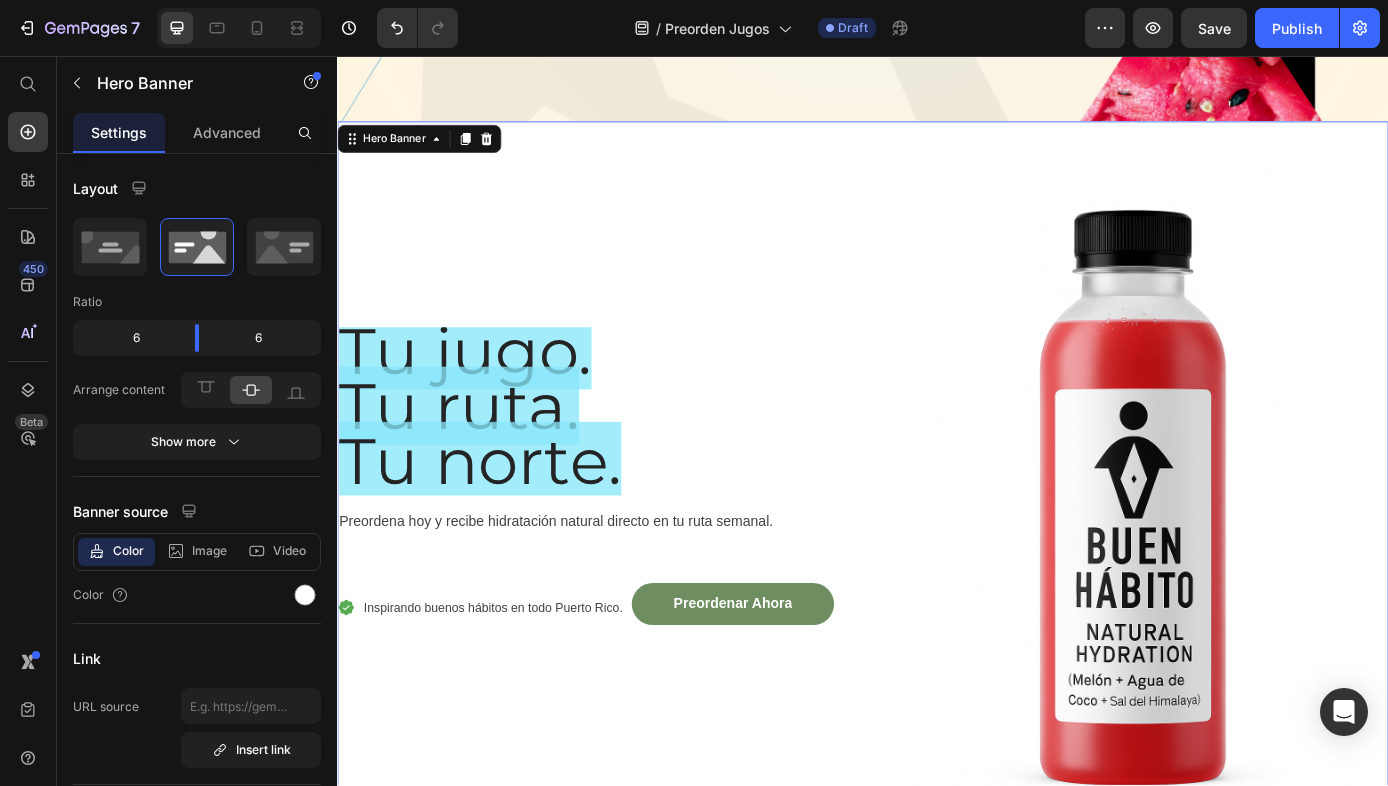 click on "Image Tu jugo. Tu ruta. Tu norte. Heading Preordena hoy y recibe hidratación natural directo en tu ruta semanal. Text block
Icon Inspirando buenos hábitos en todo [LOCATION]. Text block Preordenar Ahora Button Row Row" at bounding box center [629, 552] 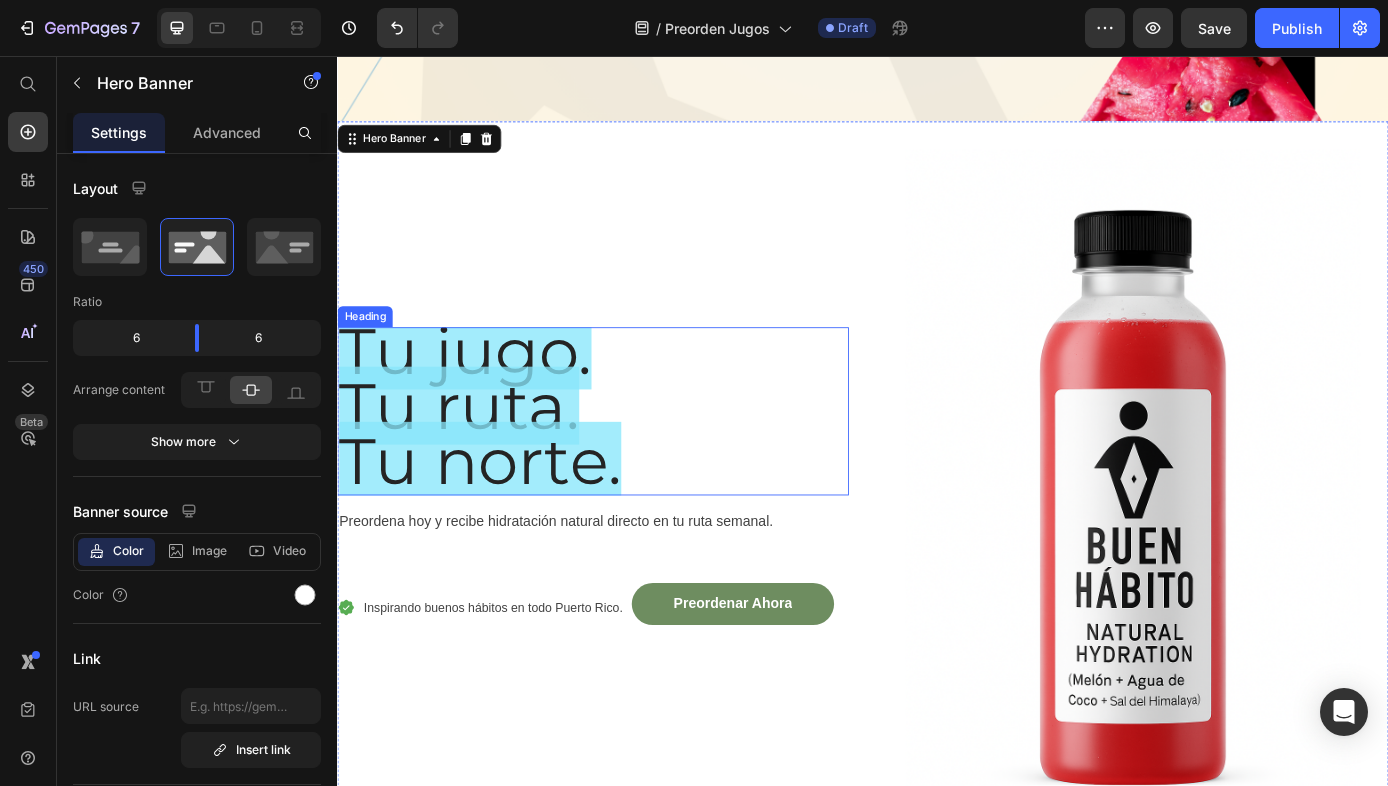 click on "Tu jugo." at bounding box center [483, 392] 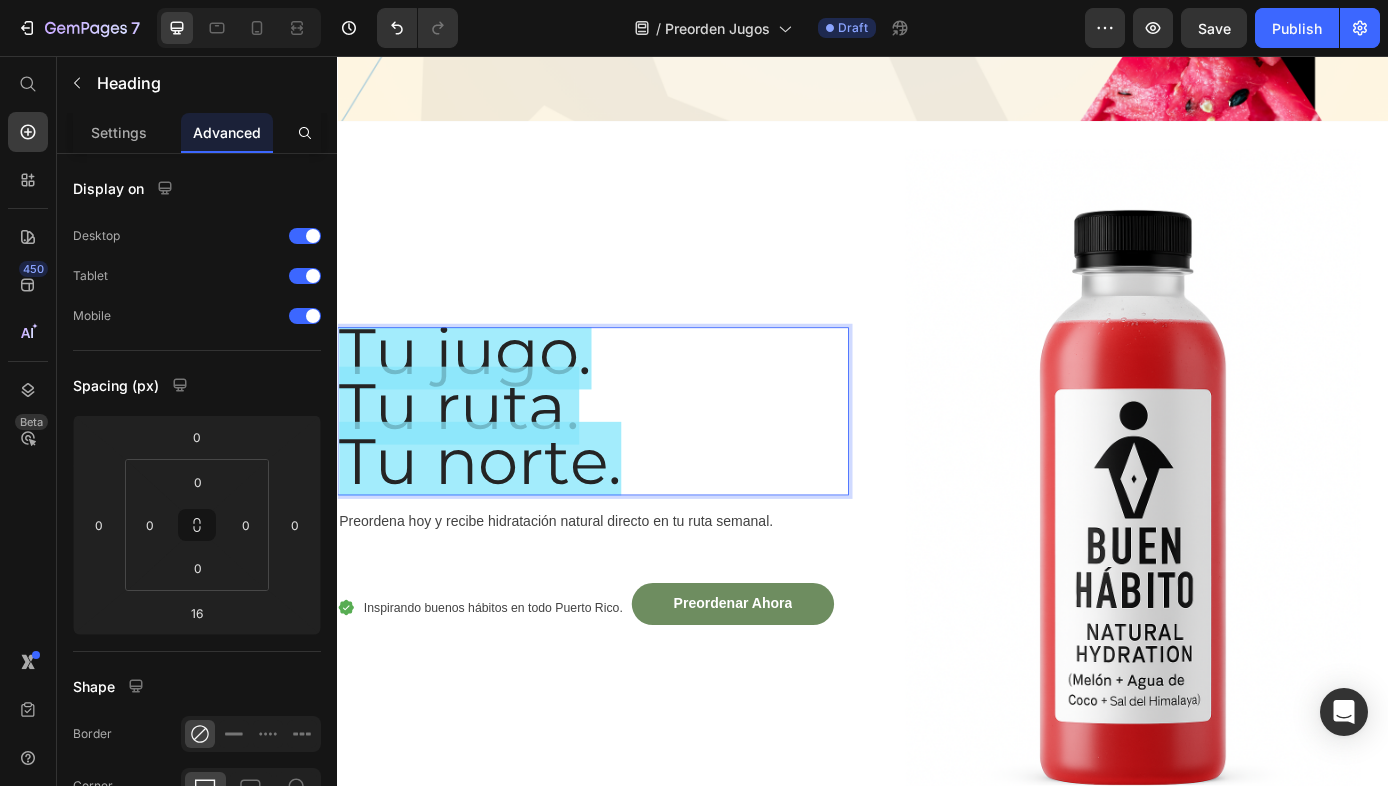 click on "Tu jugo." at bounding box center [483, 392] 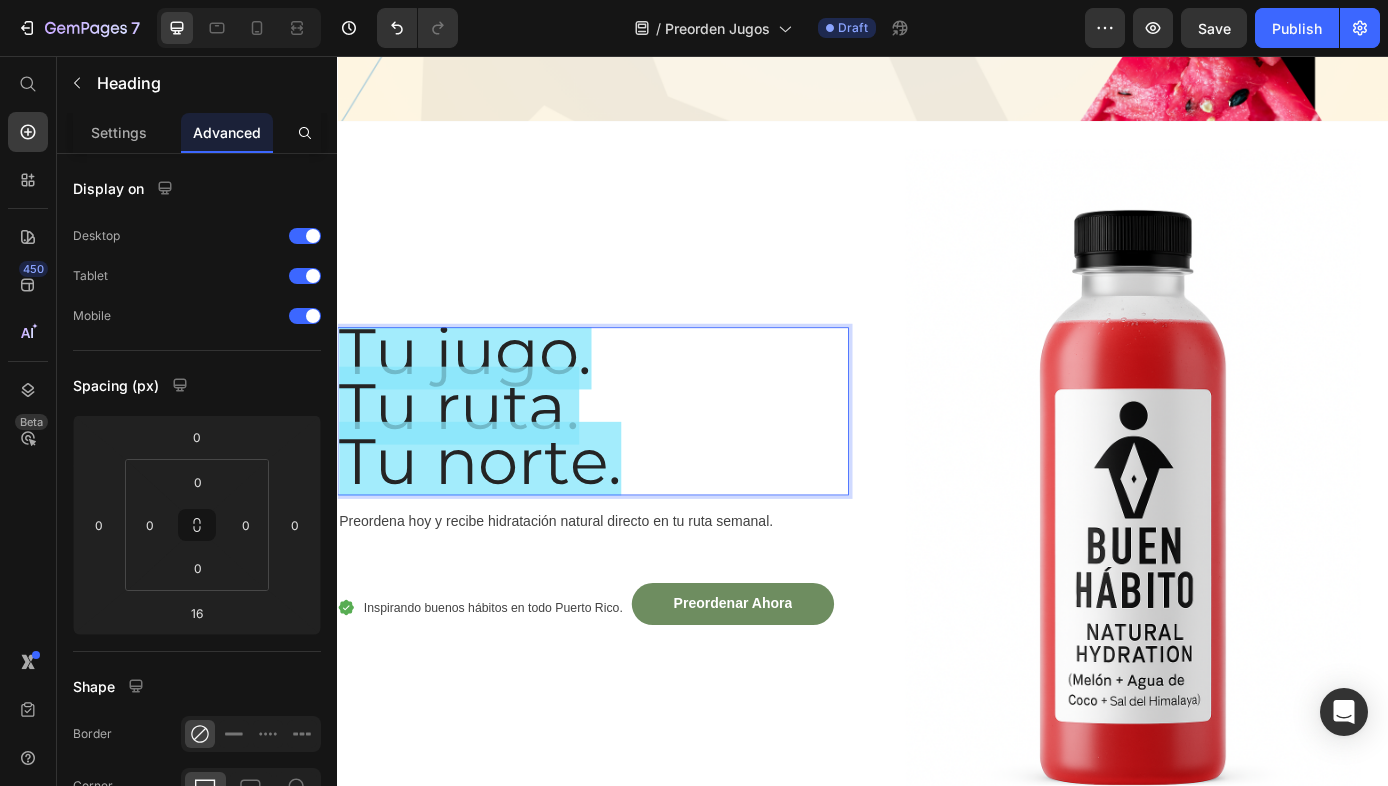 click on "Tu jugo. Tu ruta. Tu norte." at bounding box center (629, 462) 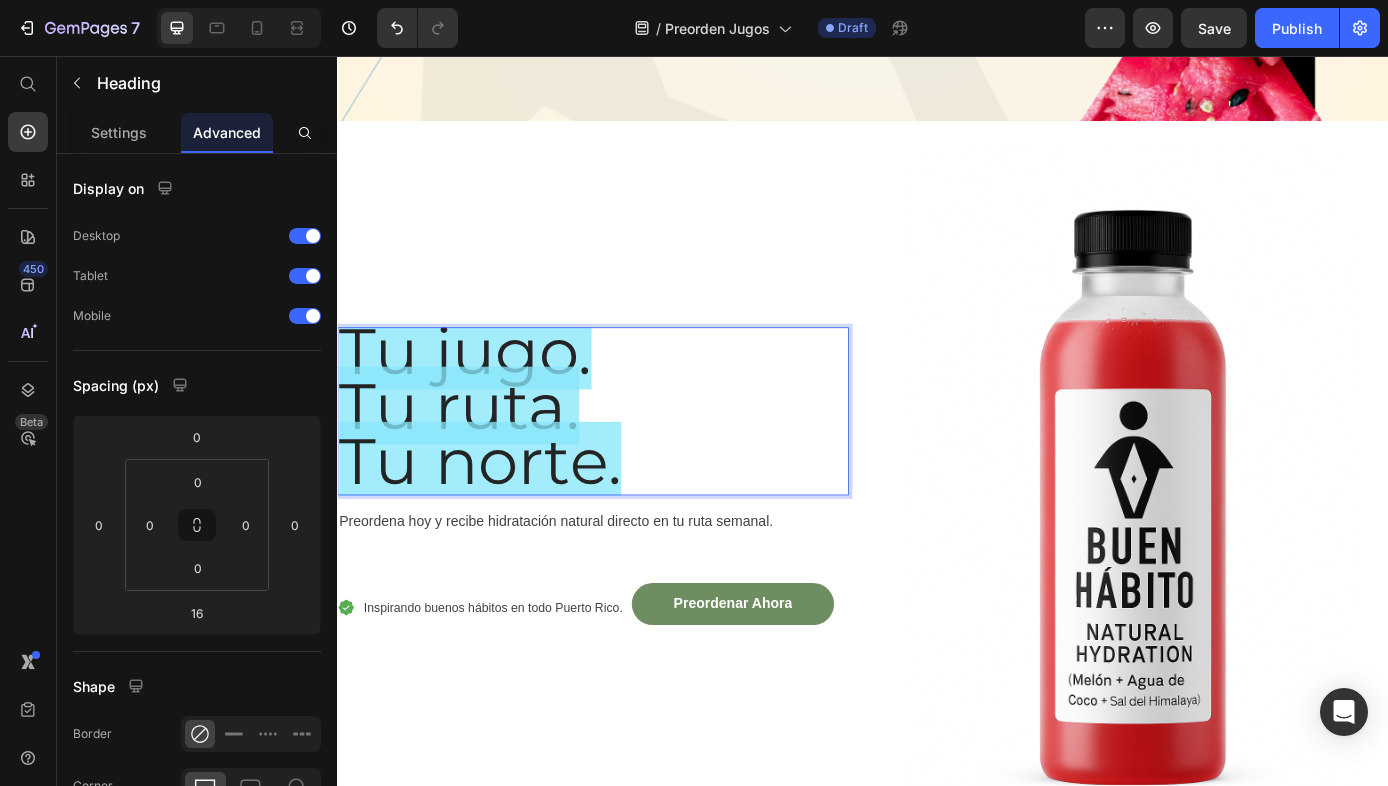 scroll, scrollTop: 609, scrollLeft: 0, axis: vertical 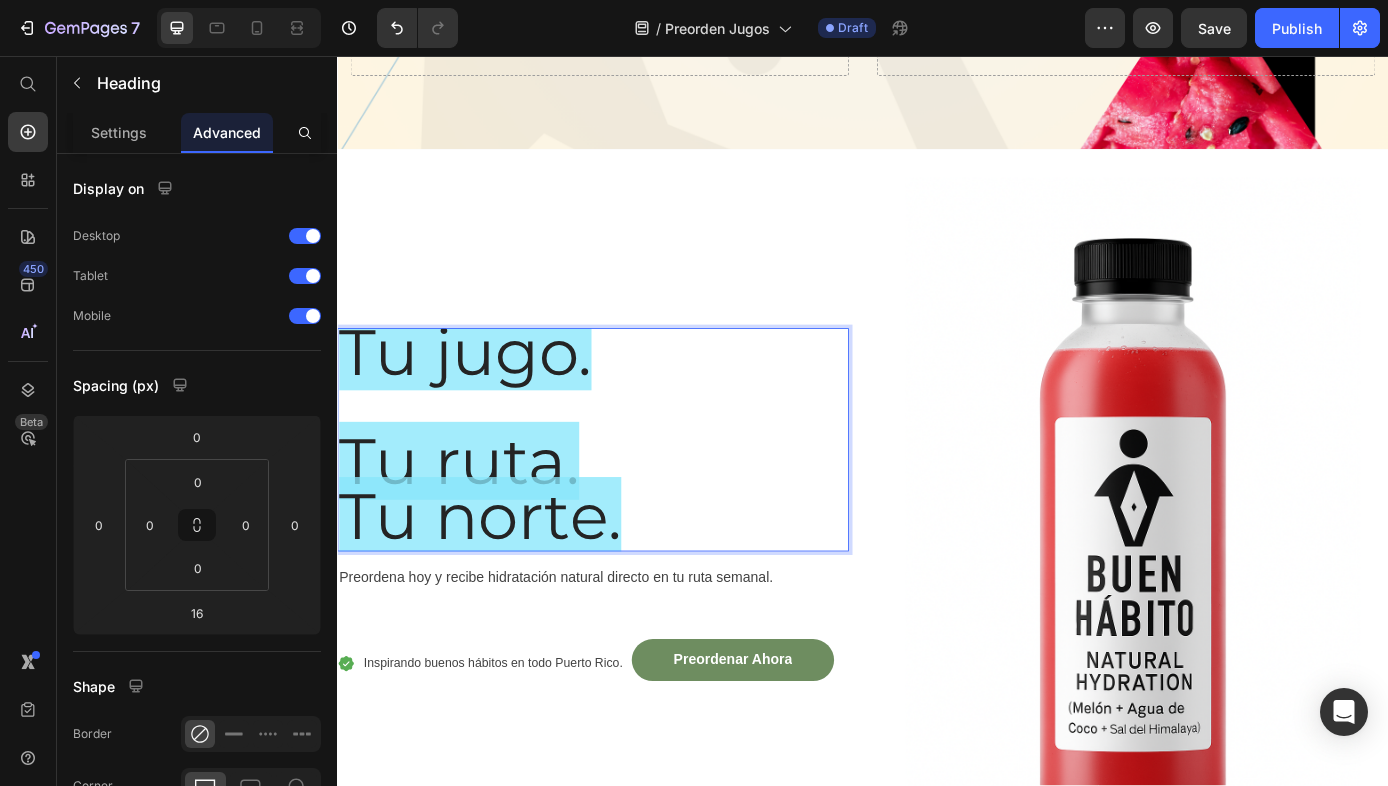 click on "Tu jugo. ⁠⁠⁠⁠⁠⁠⁠ Tu ruta. Tu norte." at bounding box center (629, 494) 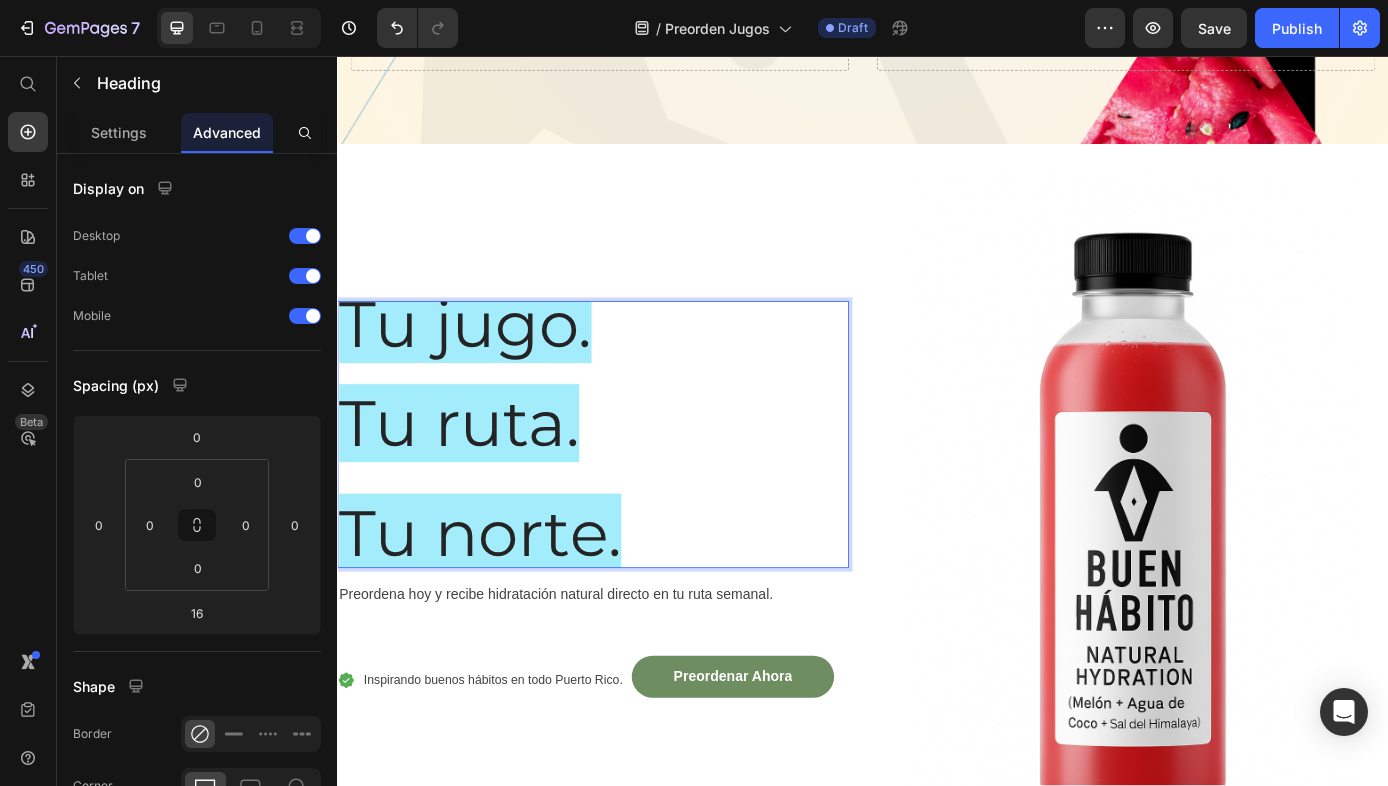 scroll, scrollTop: 584, scrollLeft: 0, axis: vertical 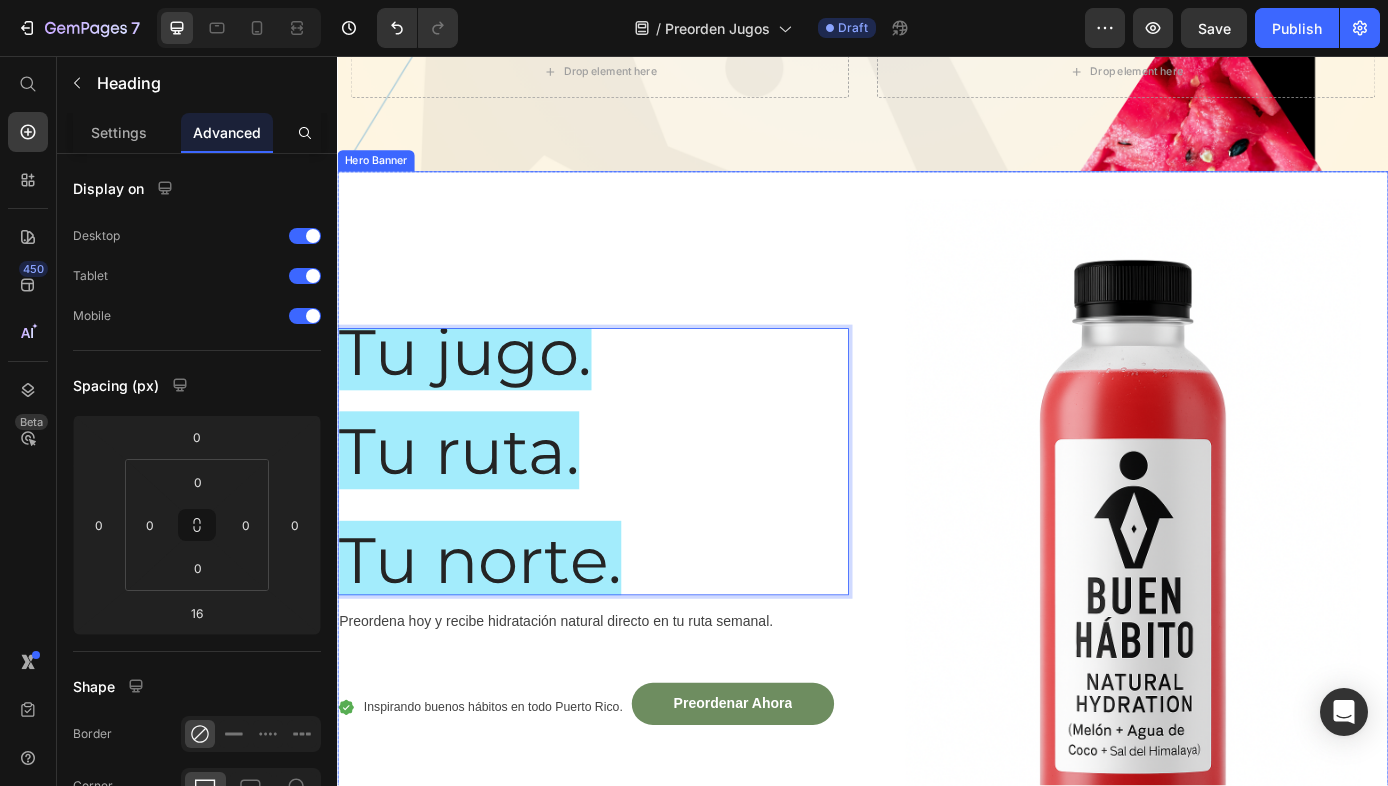 click at bounding box center [1245, 609] 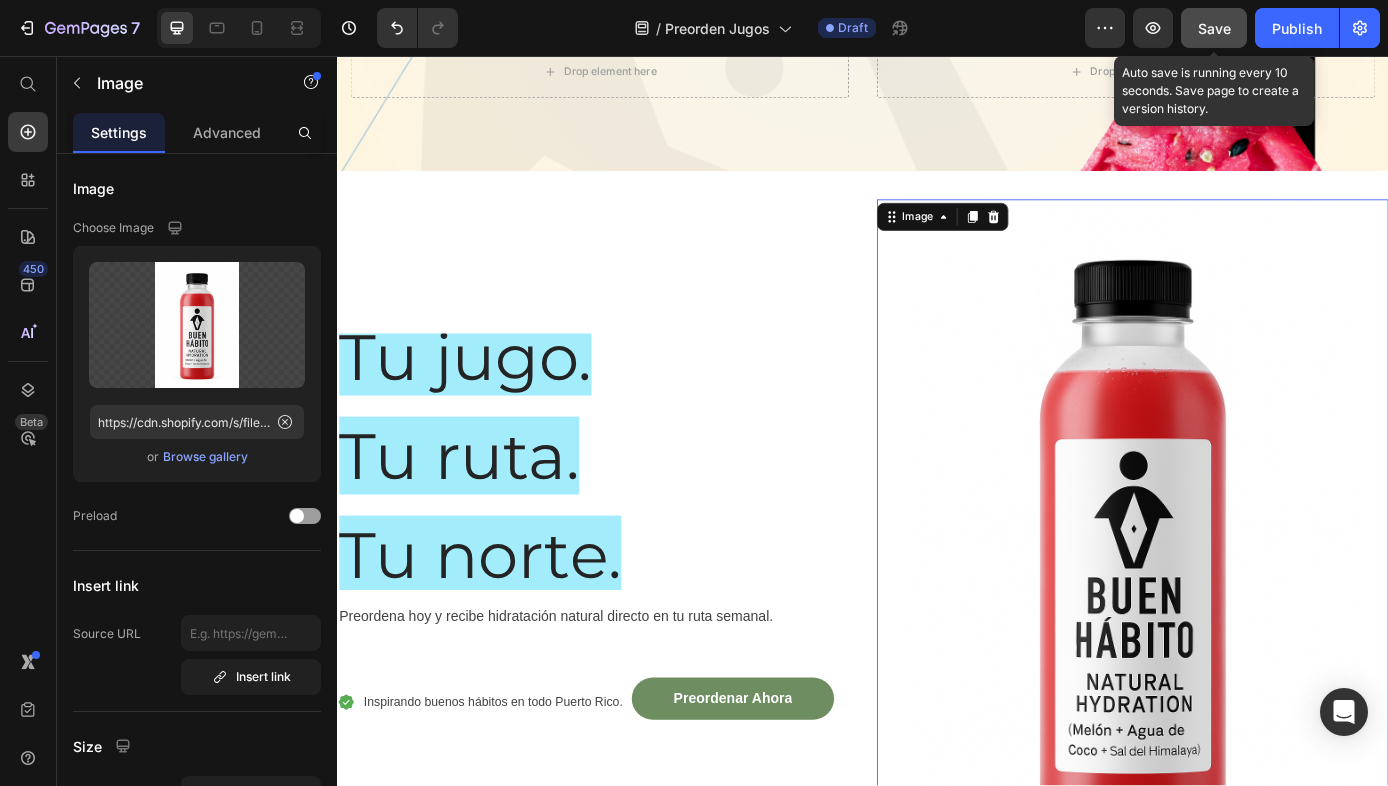 click on "Save" at bounding box center [1214, 28] 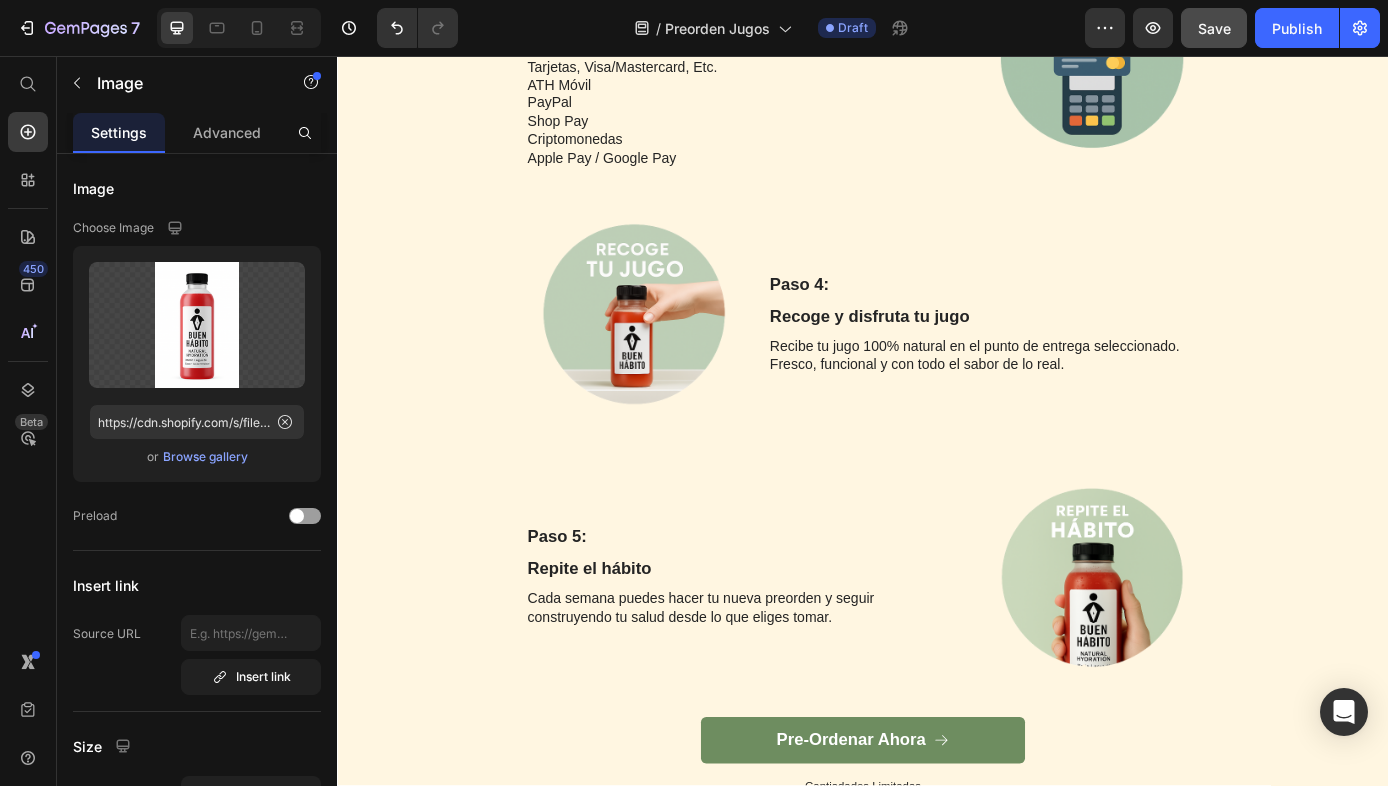 scroll, scrollTop: 2752, scrollLeft: 0, axis: vertical 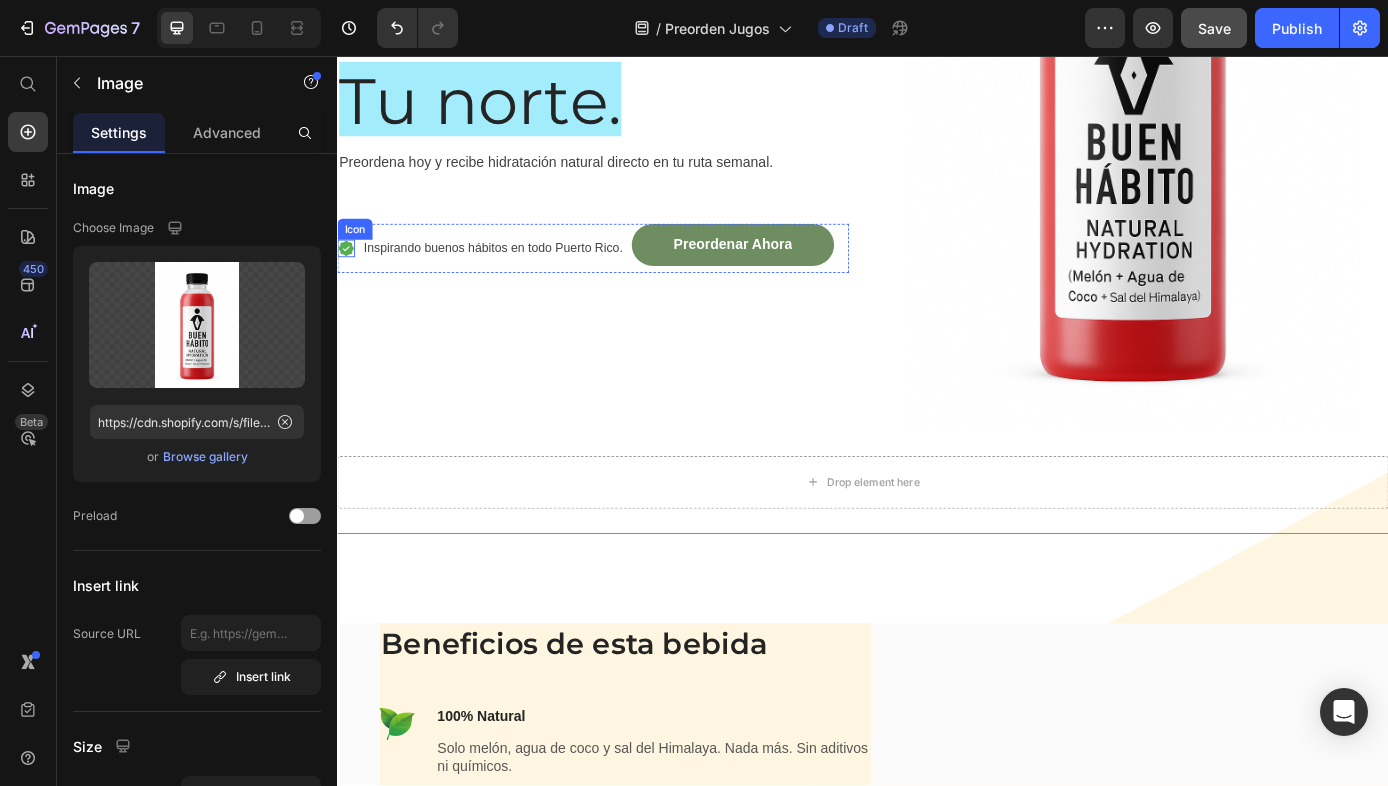 click 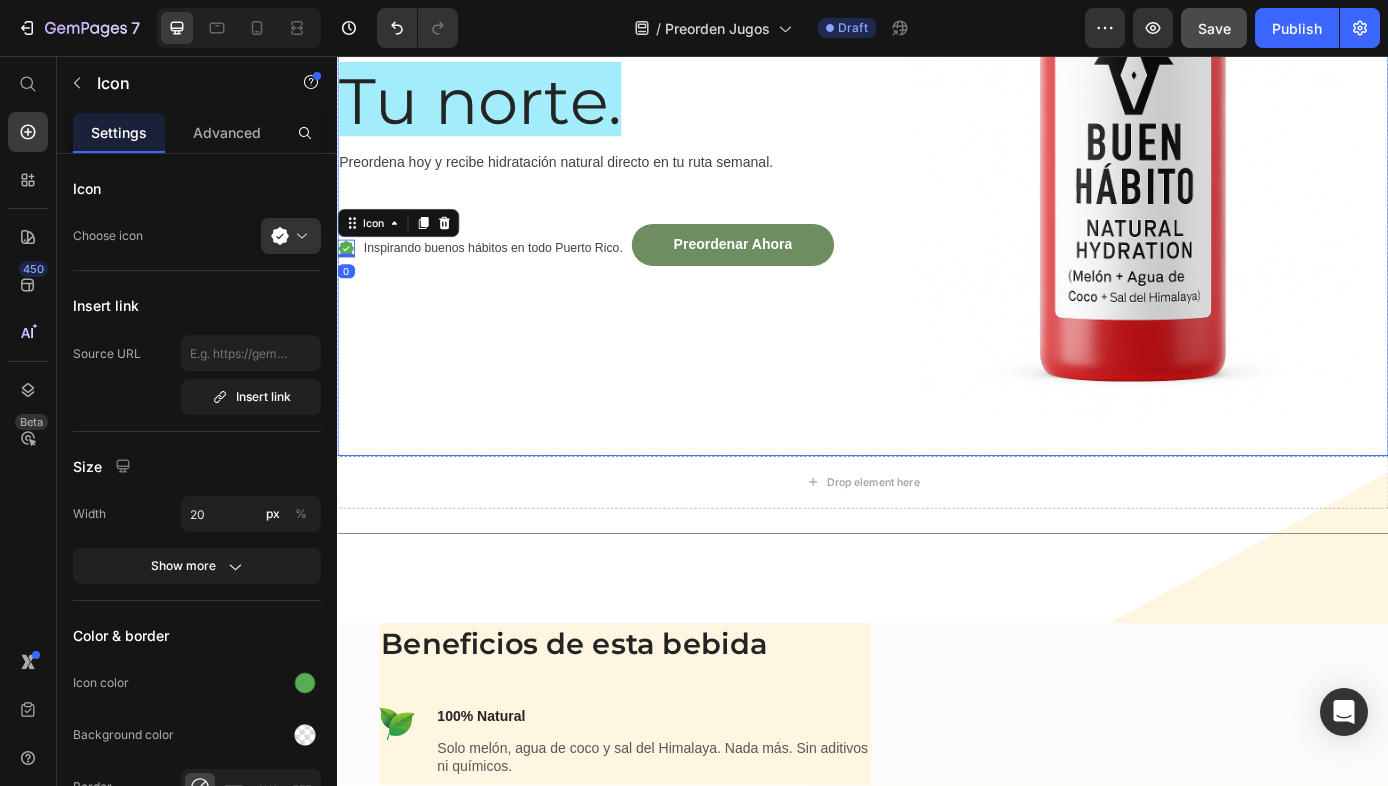 click on "Image Tu jugo. Tu ruta. Tu norte. Heading Preordena hoy y recibe hidratación natural directo en tu ruta semanal. Text block
Icon   16 Inspirando buenos hábitos en todo [LOCATION]. Text block Preordenar Ahora Button Row Row" at bounding box center [629, 91] 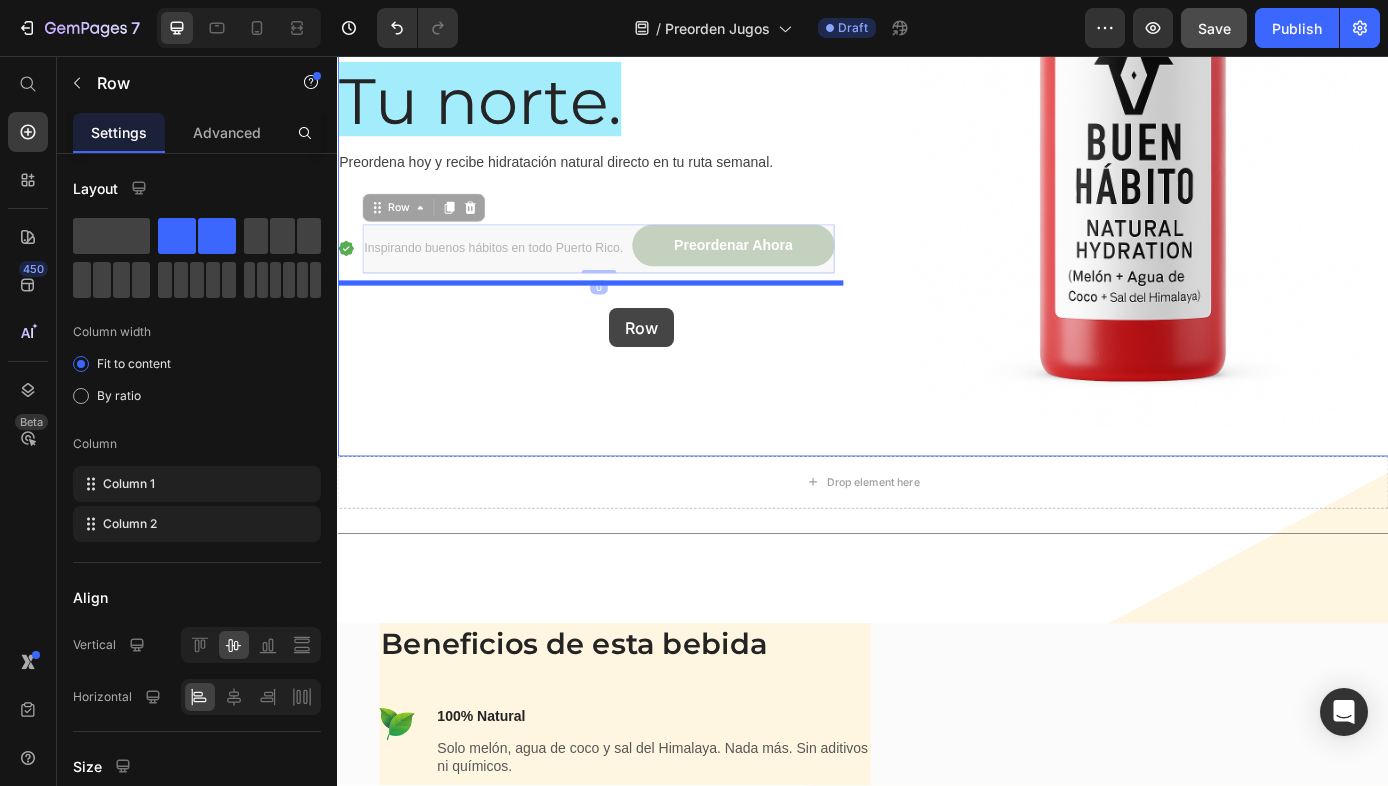 drag, startPoint x: 654, startPoint y: 281, endPoint x: 648, endPoint y: 344, distance: 63.28507 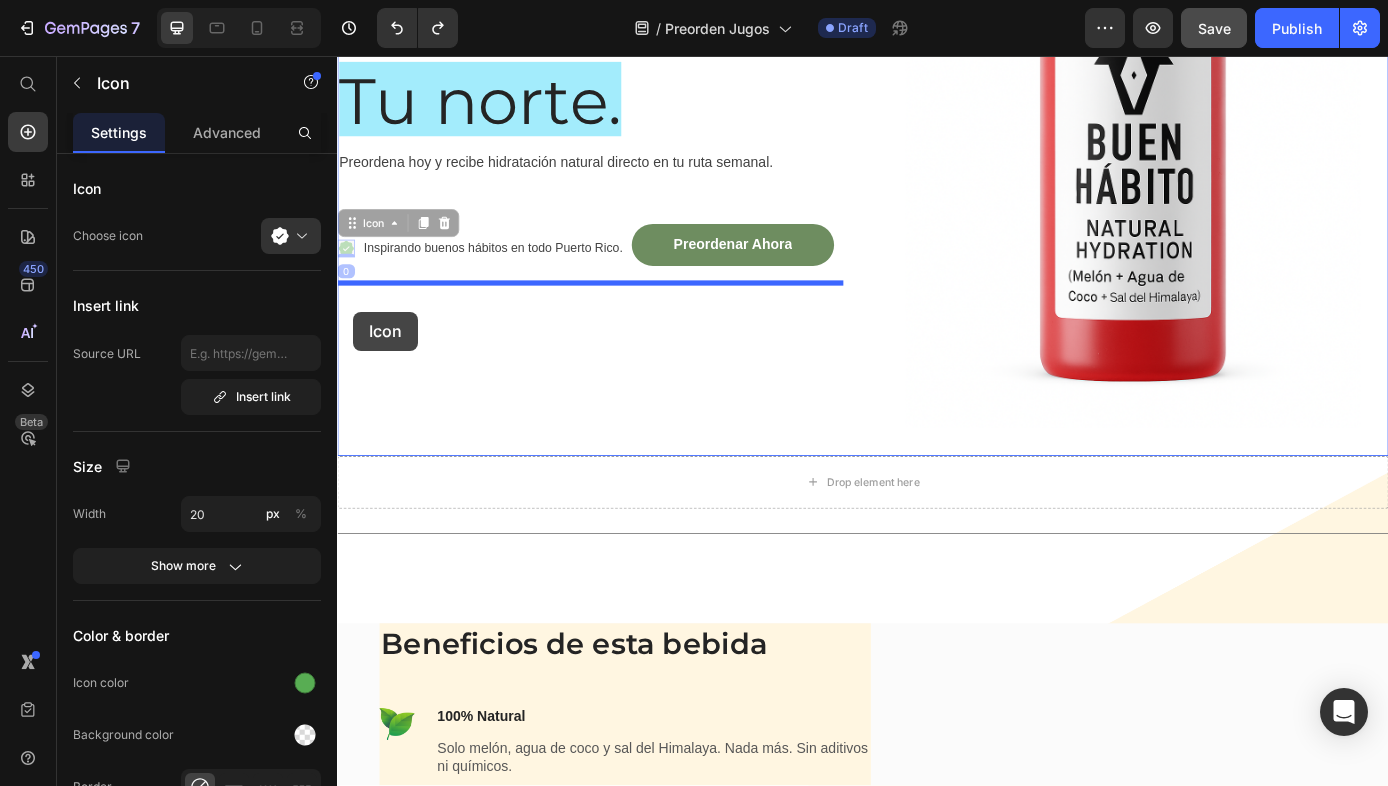 drag, startPoint x: 352, startPoint y: 261, endPoint x: 356, endPoint y: 349, distance: 88.09086 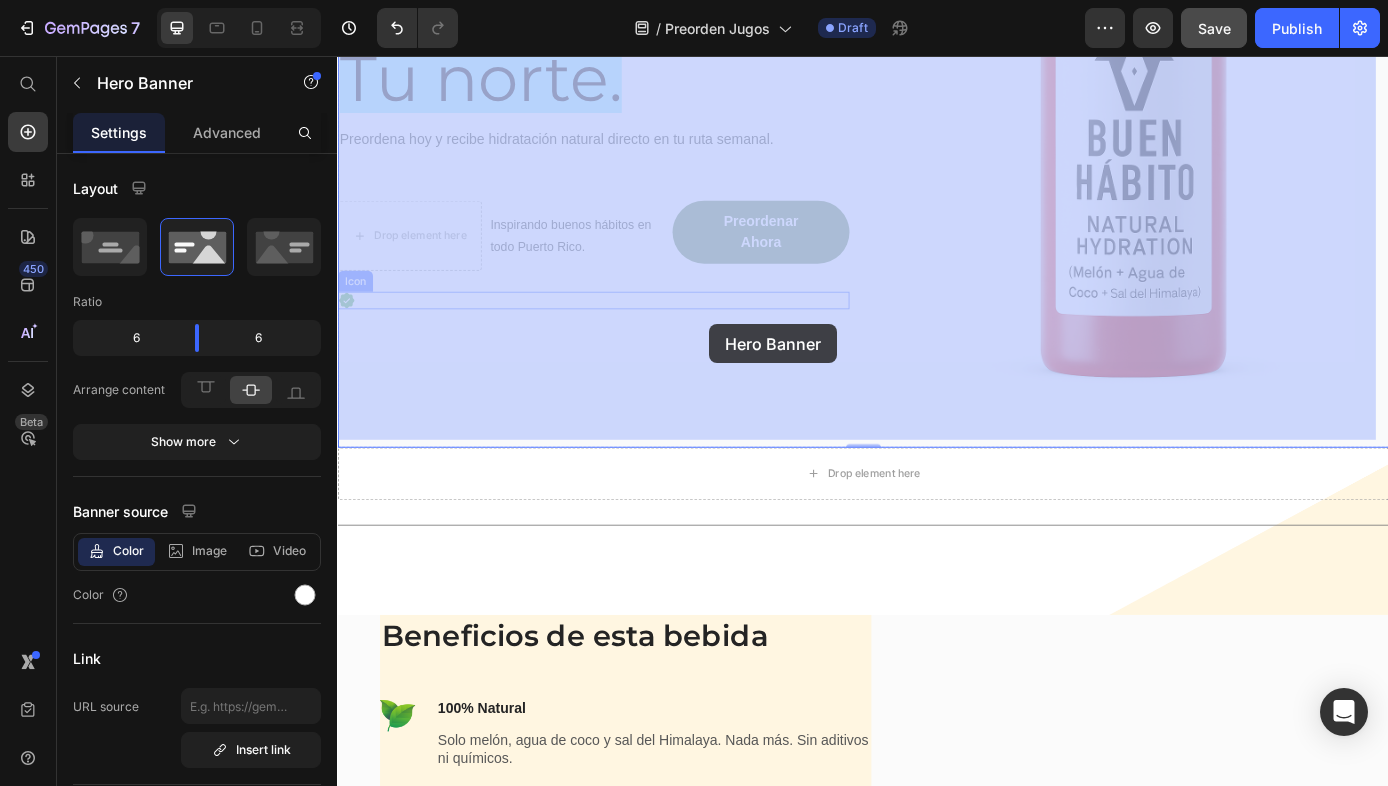 drag, startPoint x: 773, startPoint y: 301, endPoint x: 762, endPoint y: 362, distance: 61.983868 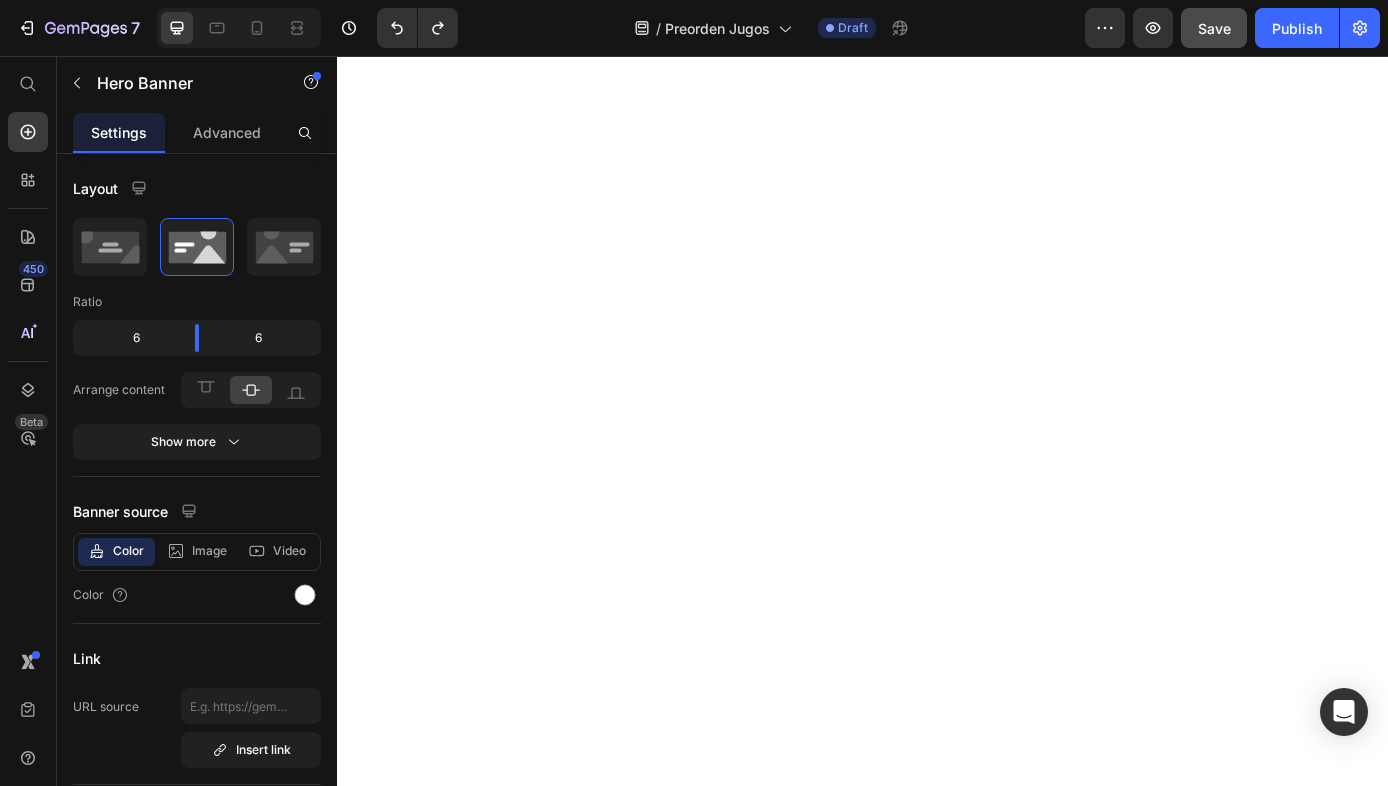 scroll, scrollTop: 4000, scrollLeft: 0, axis: vertical 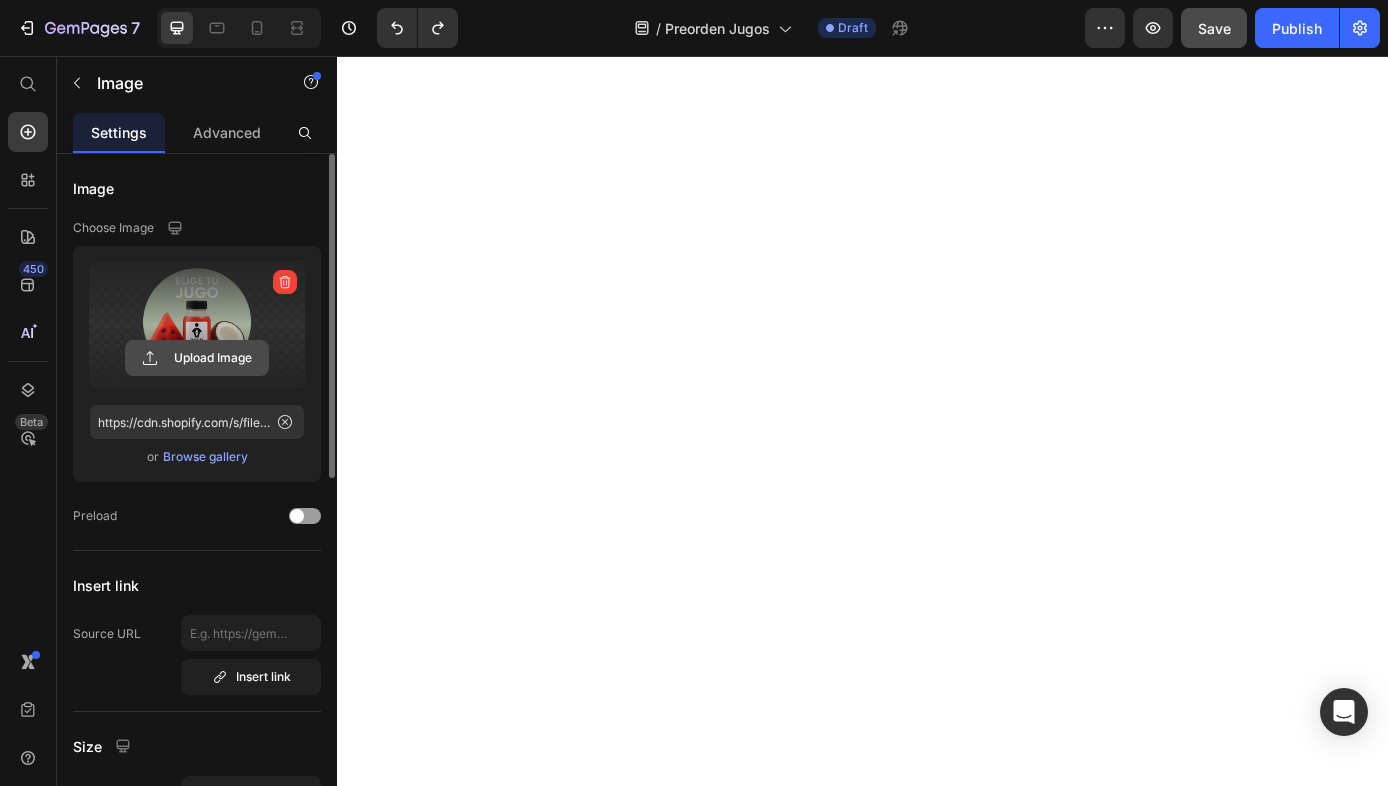 click 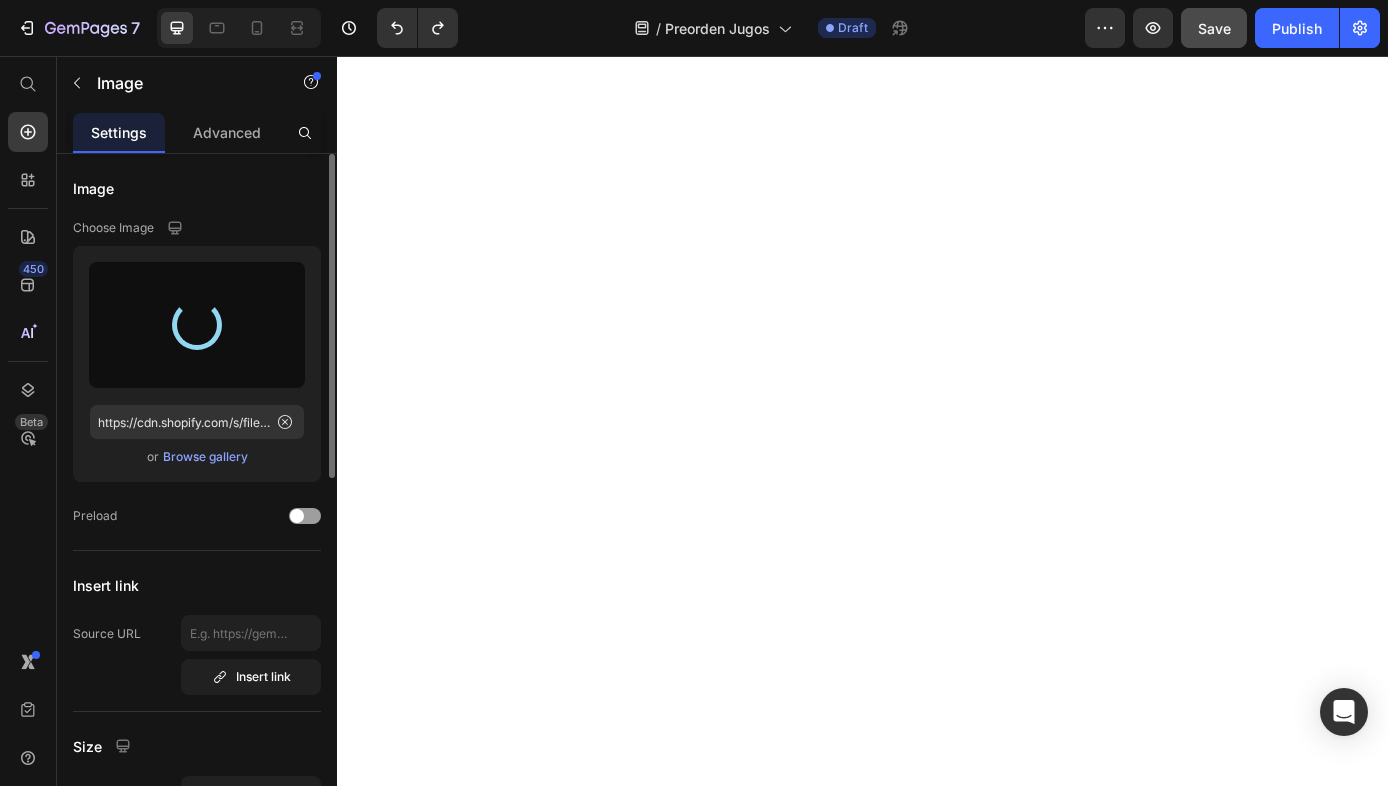type on "https://cdn.shopify.com/s/files/1/0628/1910/6929/files/gempages_573622508847105092-3997303f-6214-4662-9522-b6990cbc6569.png" 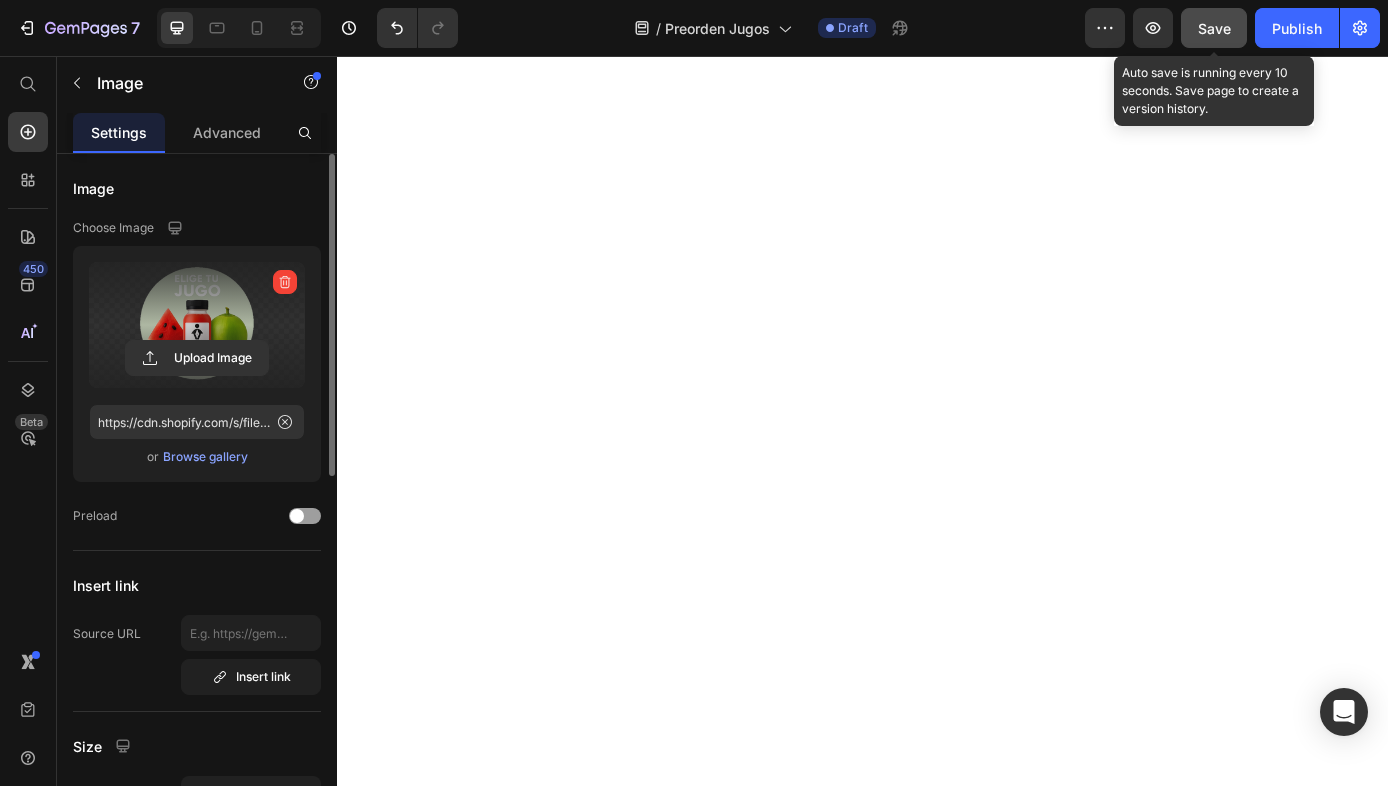 click on "Save" 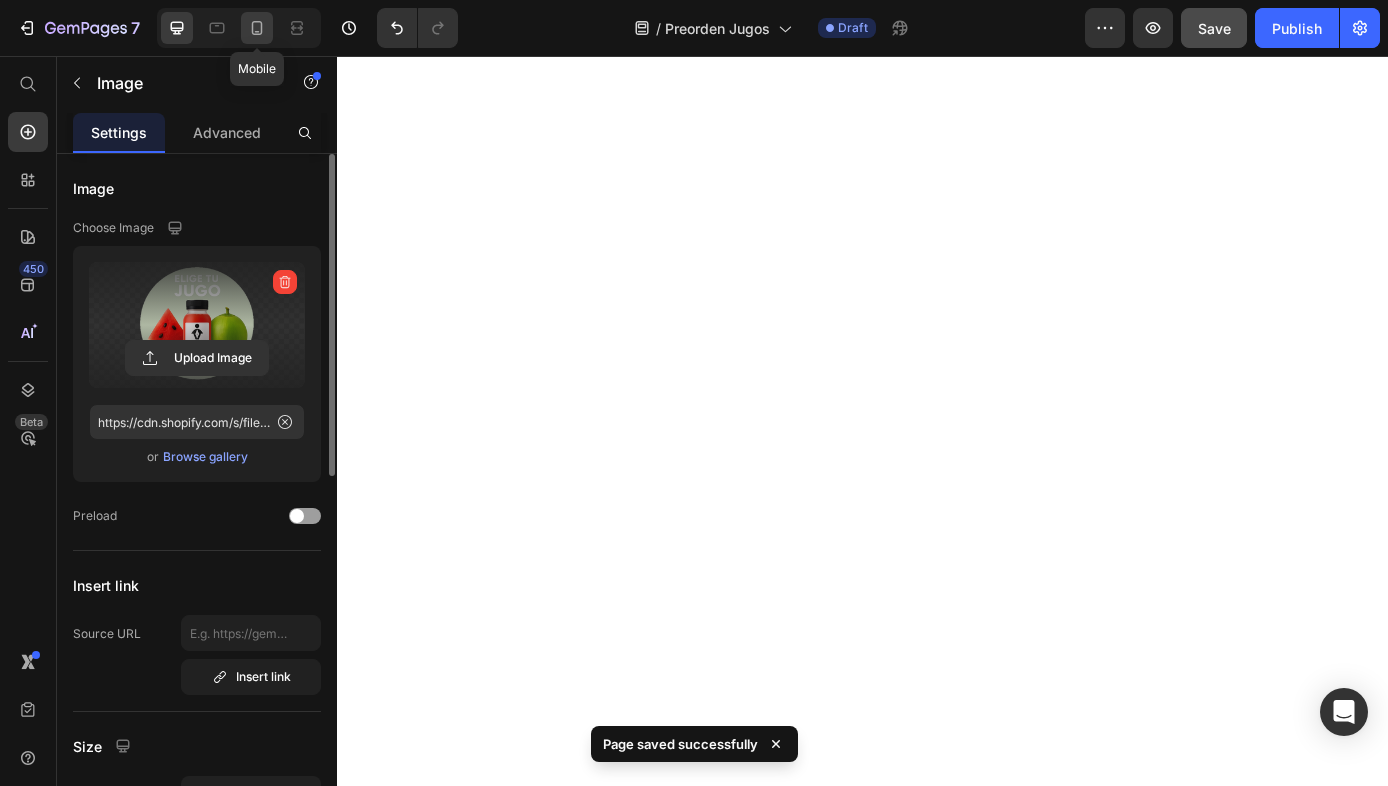click 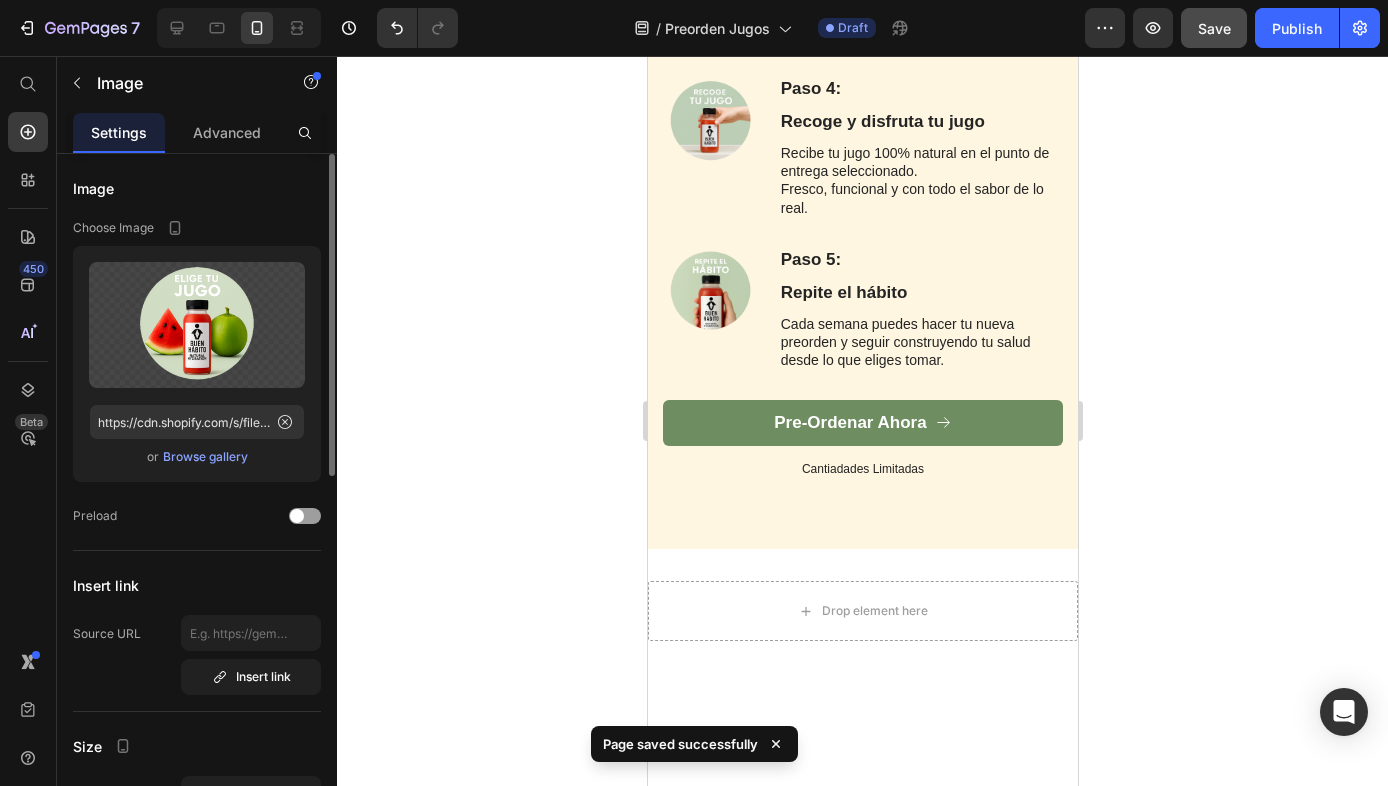 scroll, scrollTop: 3955, scrollLeft: 0, axis: vertical 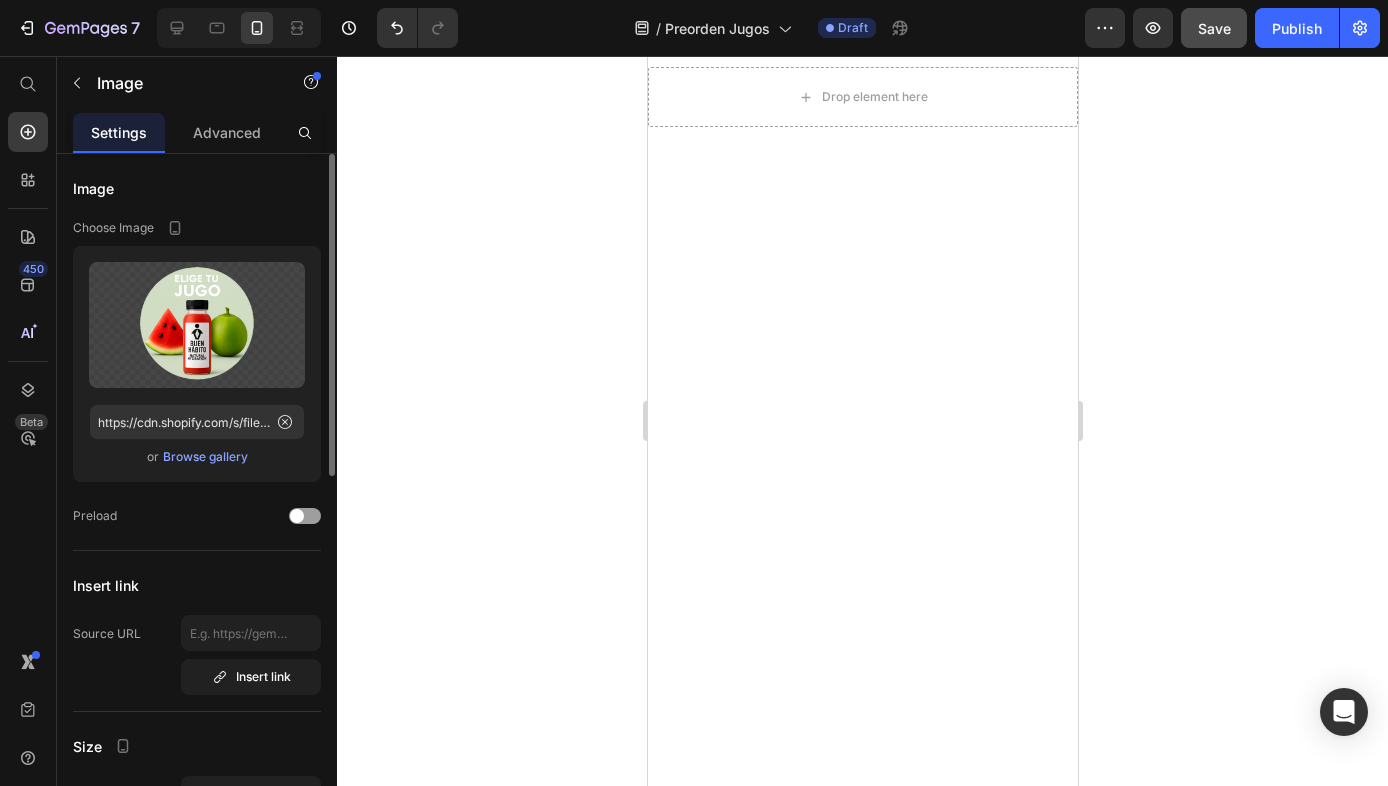 click 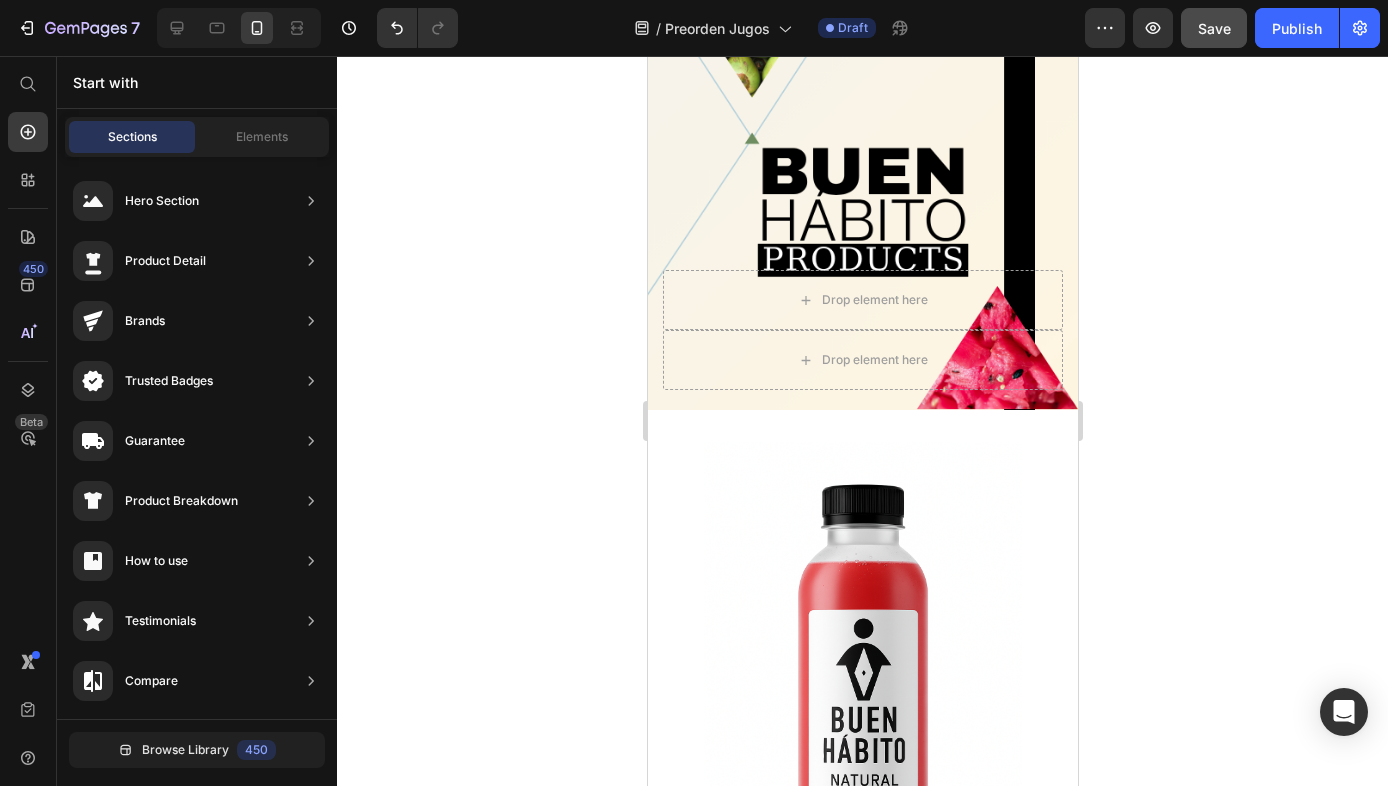 scroll, scrollTop: 393, scrollLeft: 0, axis: vertical 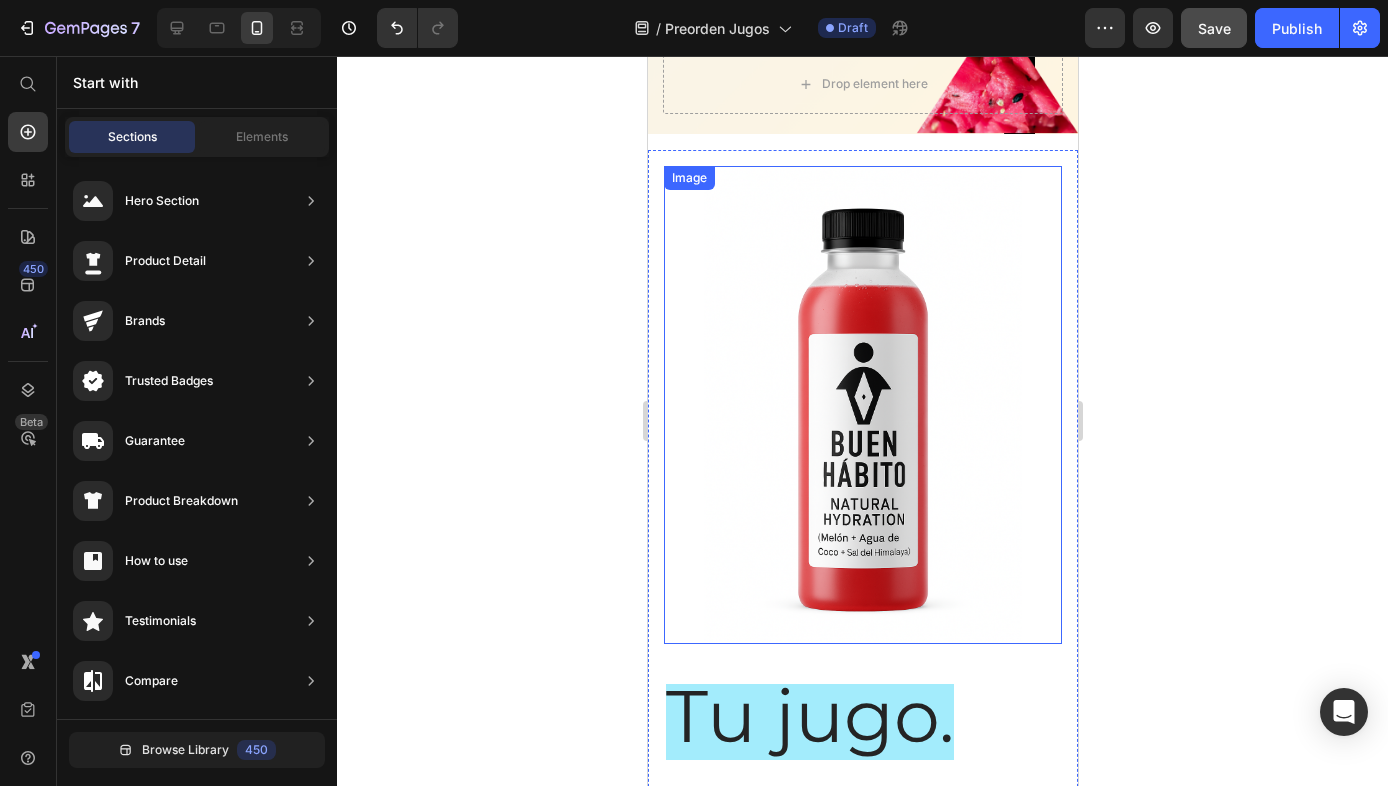 click at bounding box center [862, 405] 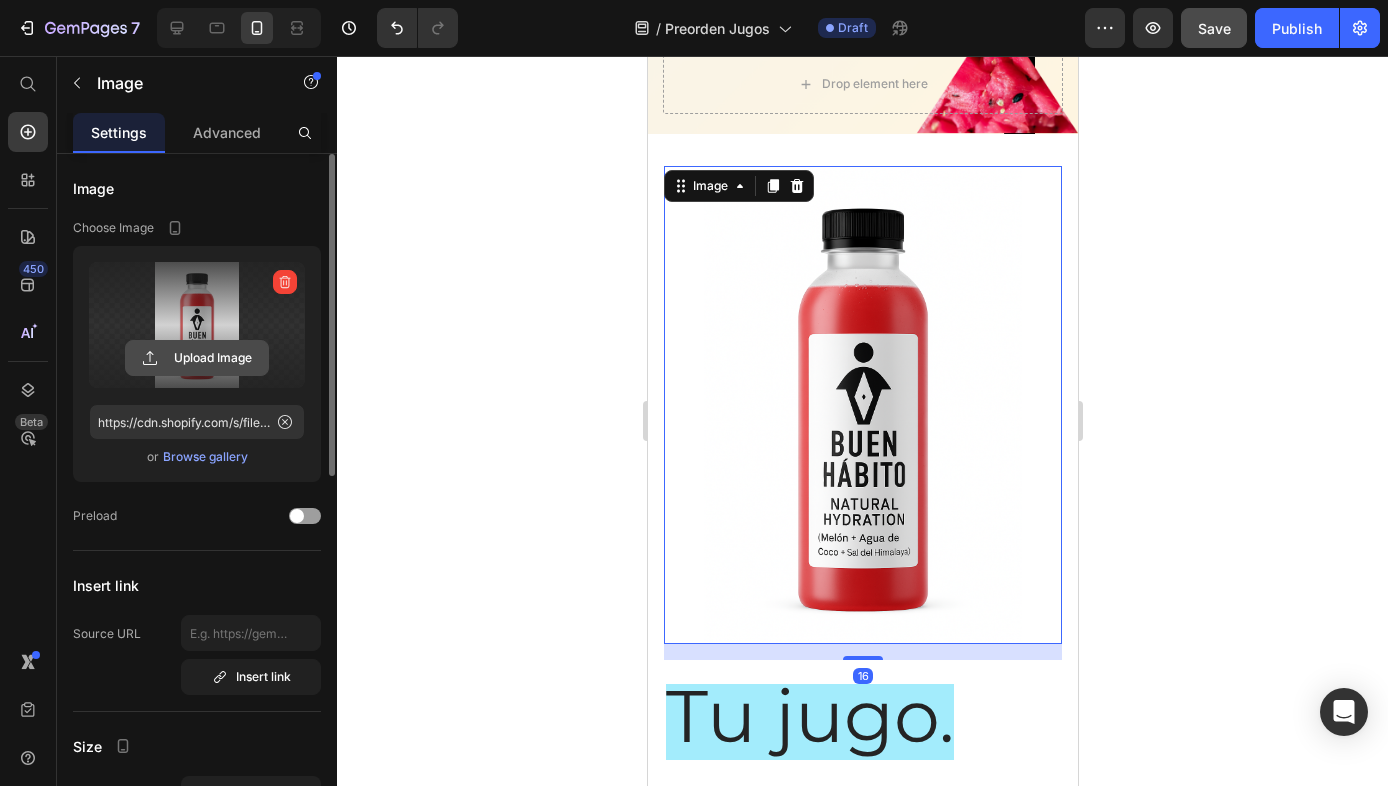 click 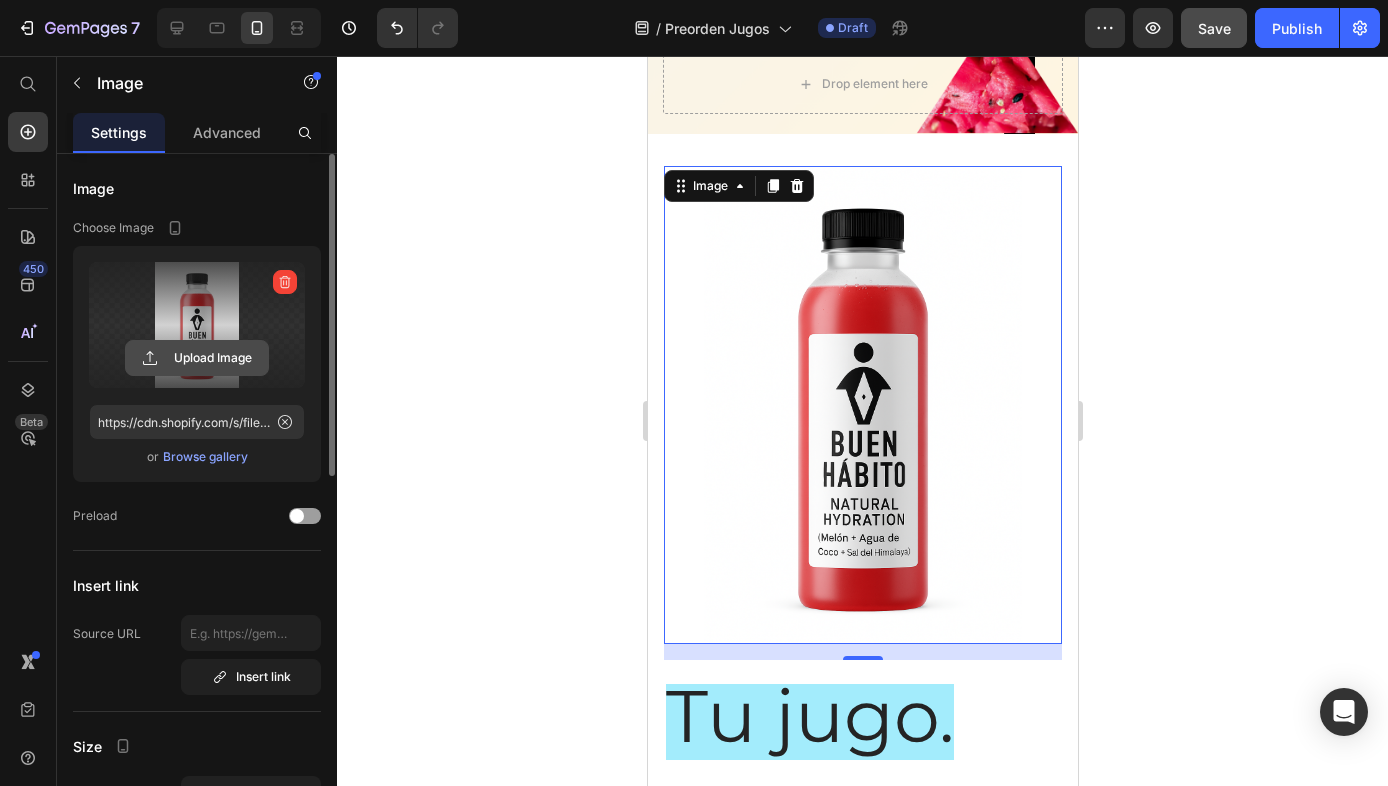 click 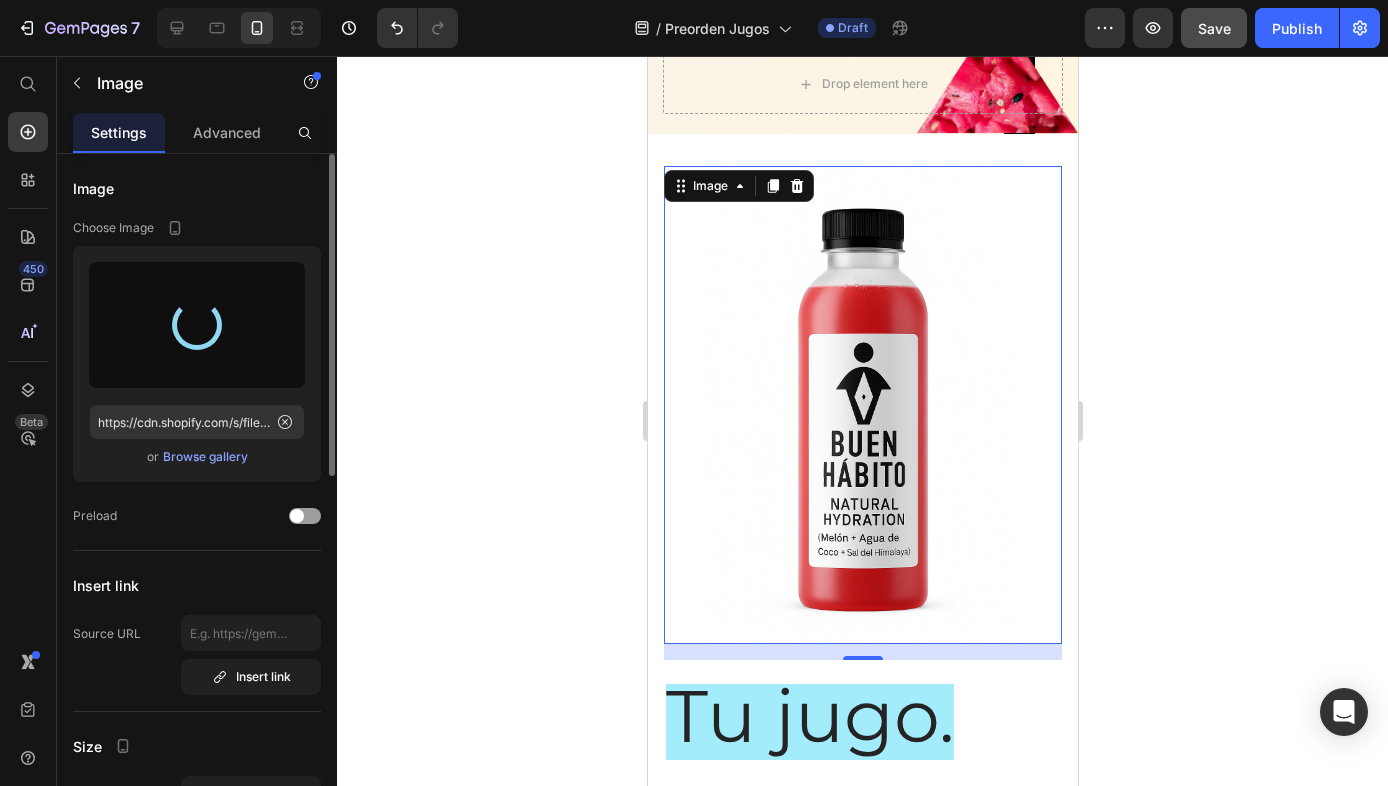 type on "https://cdn.shopify.com/s/files/1/0628/1910/6929/files/gempages_573622508847105092-a098df1e-32e6-41b8-a2ab-1e2515779bf2.png" 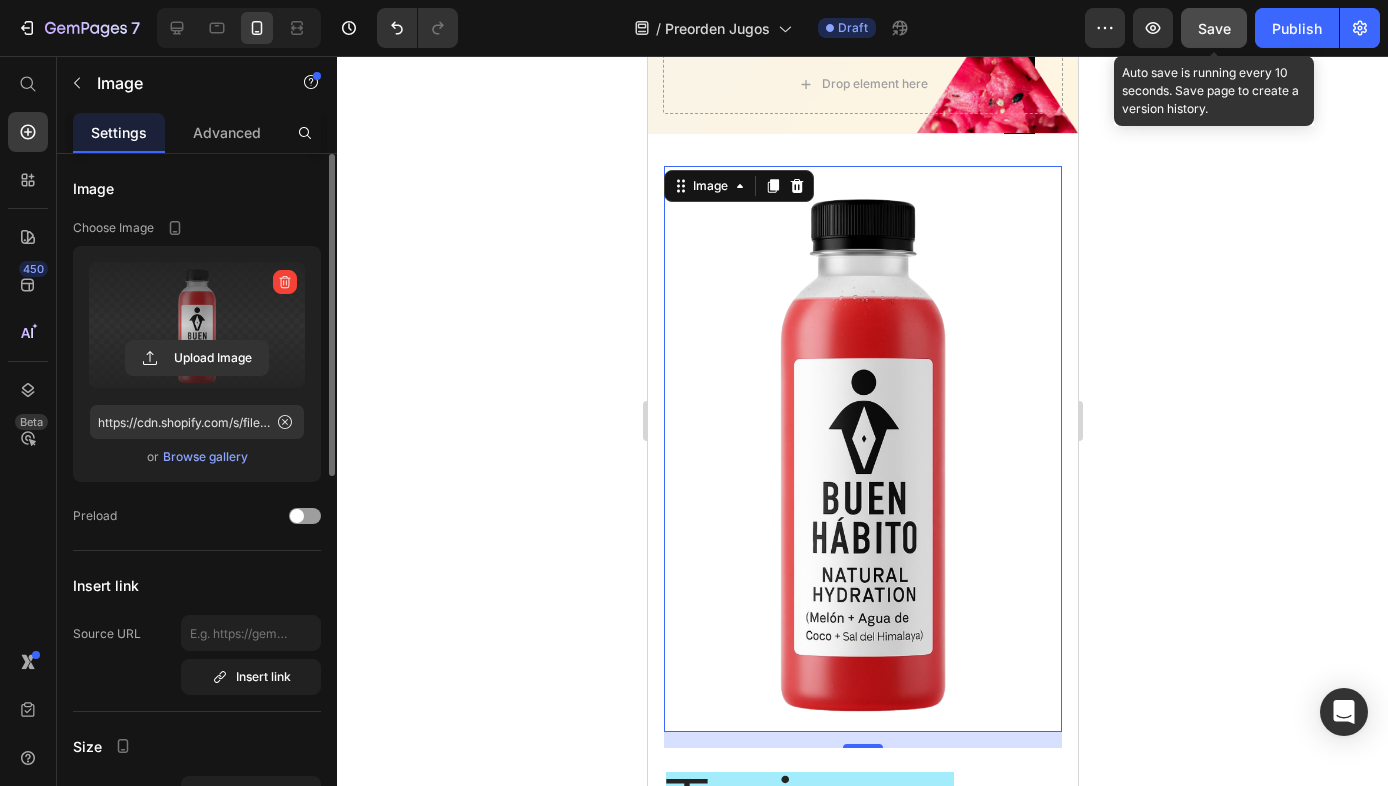 click on "Save" 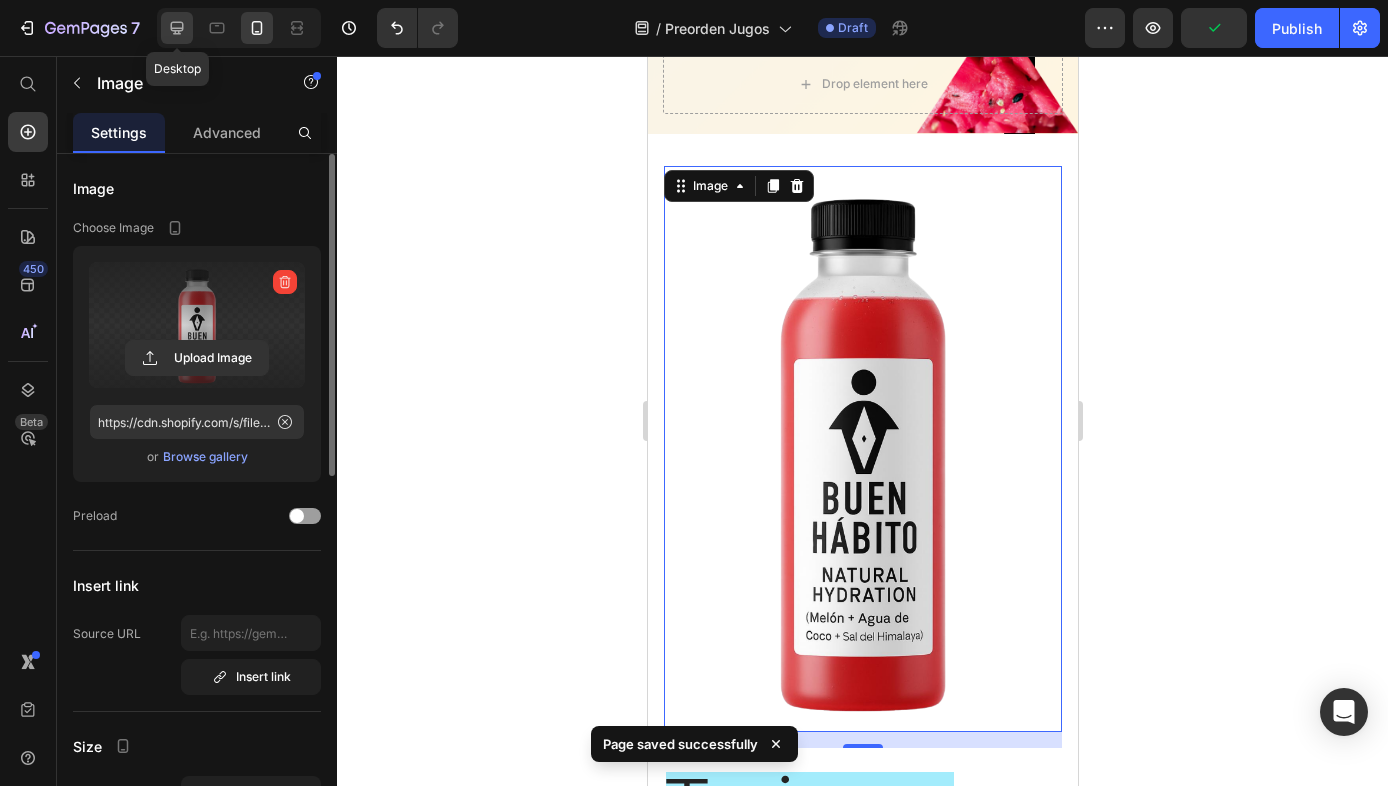 click 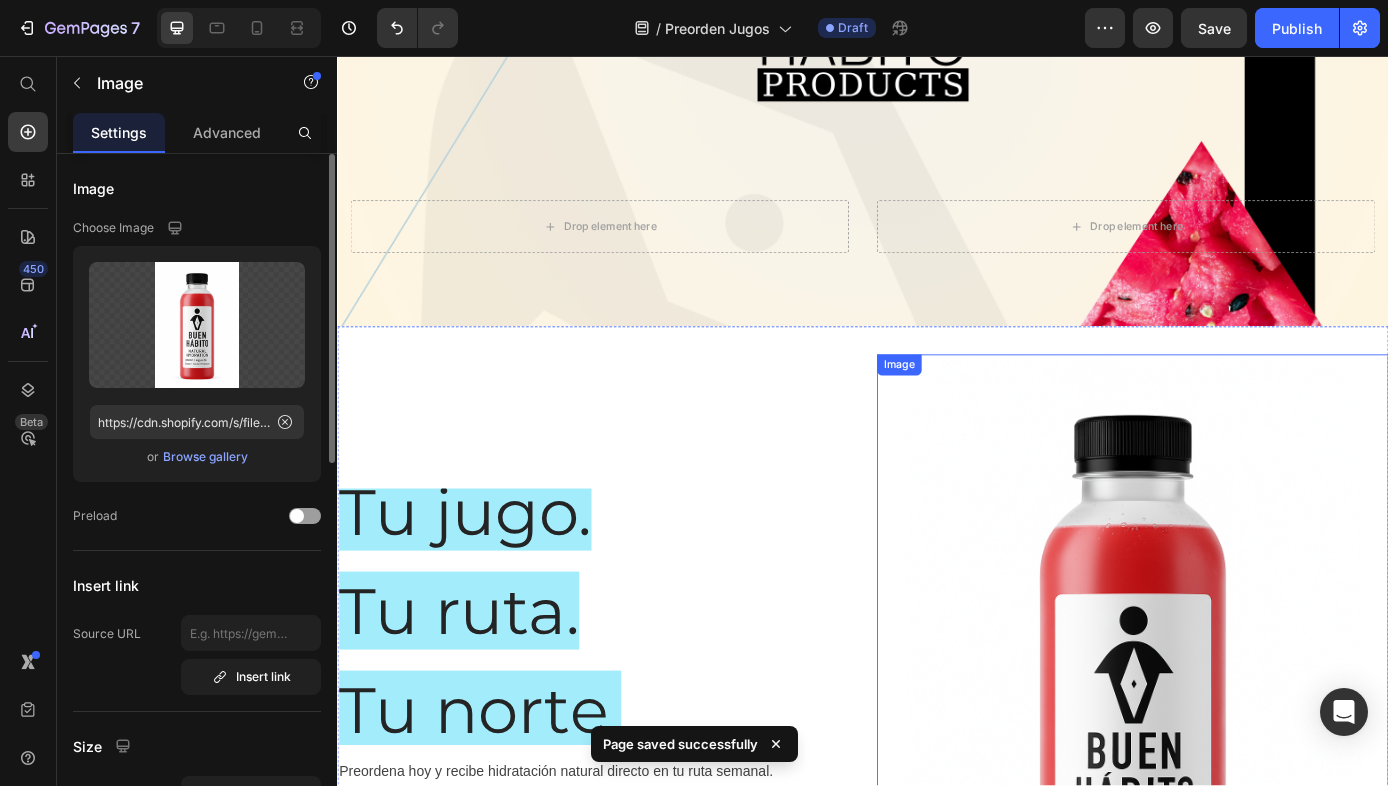 scroll, scrollTop: 508, scrollLeft: 0, axis: vertical 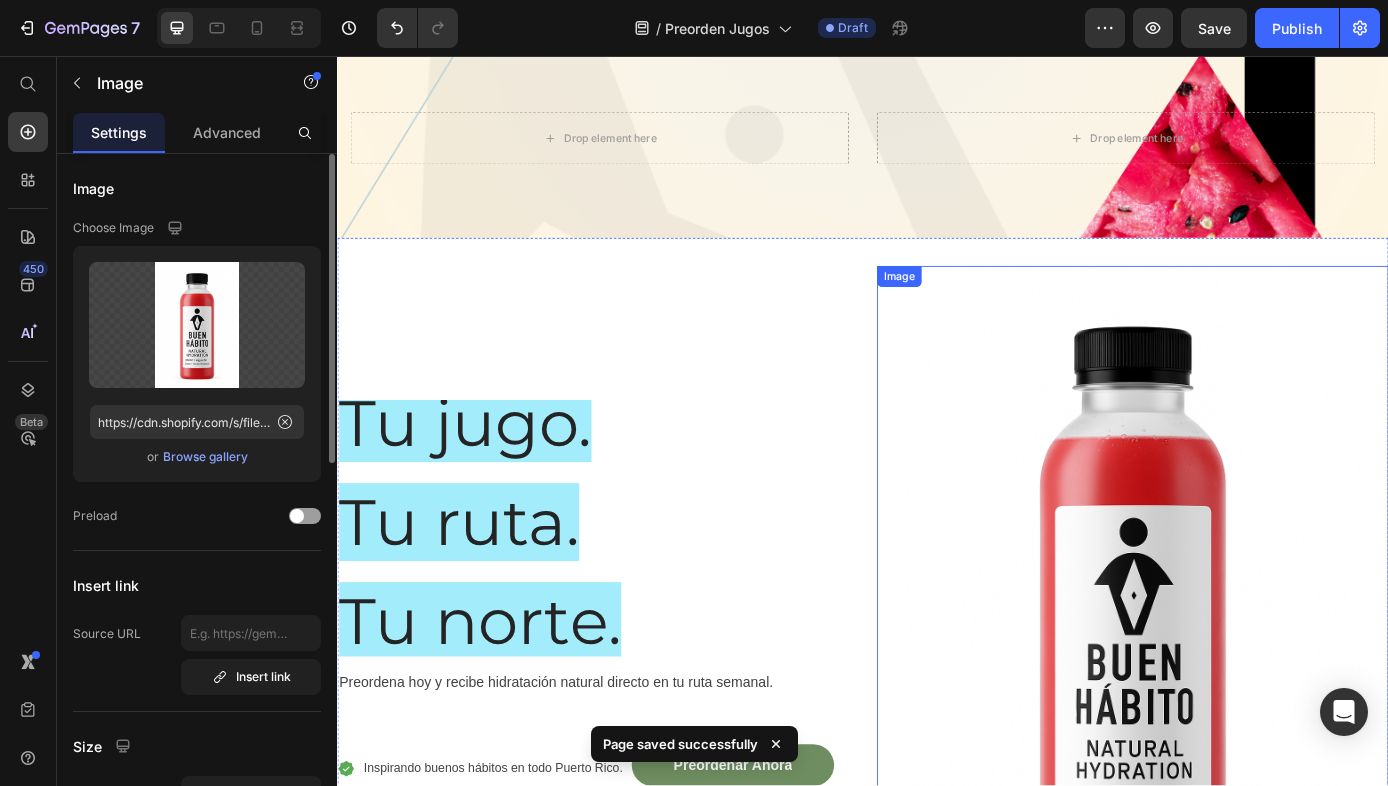 click at bounding box center (1245, 685) 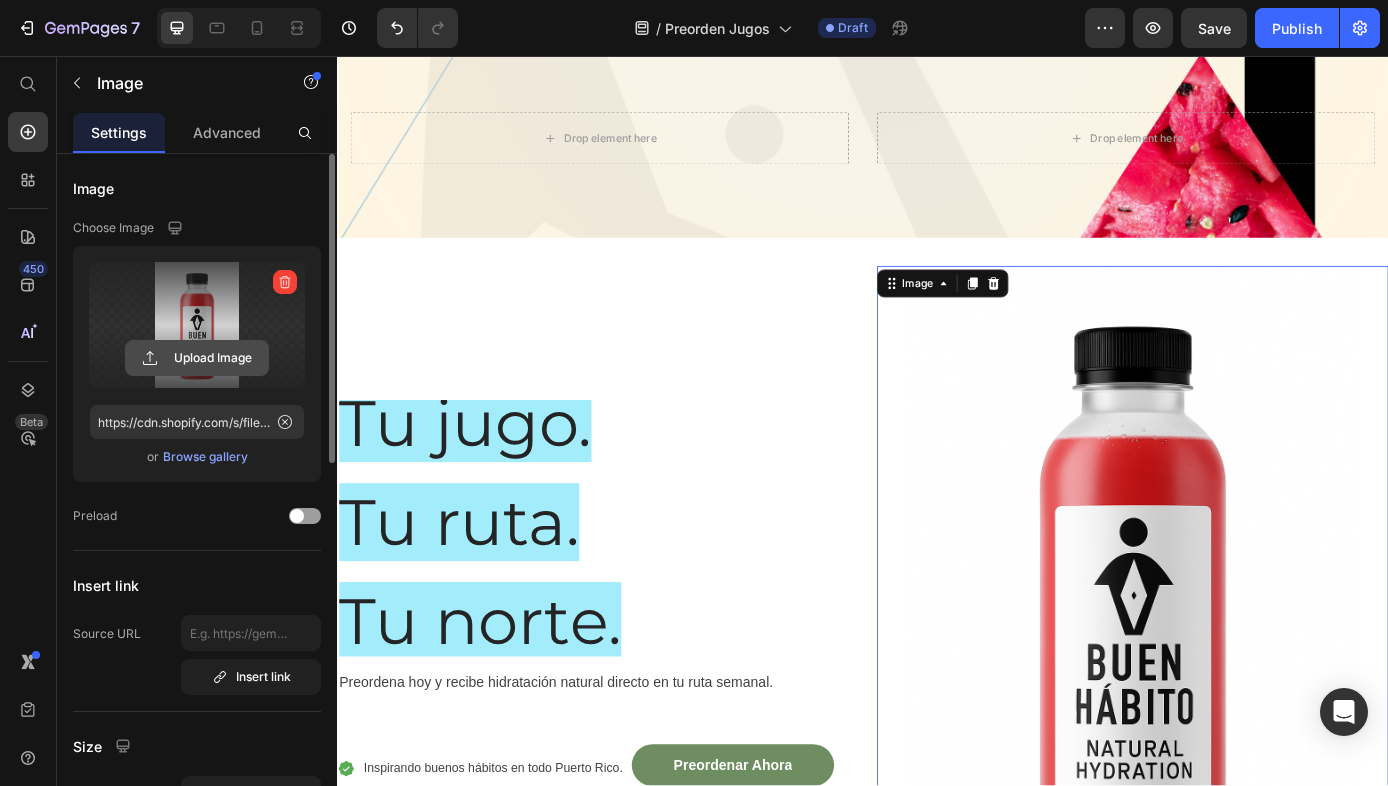 click 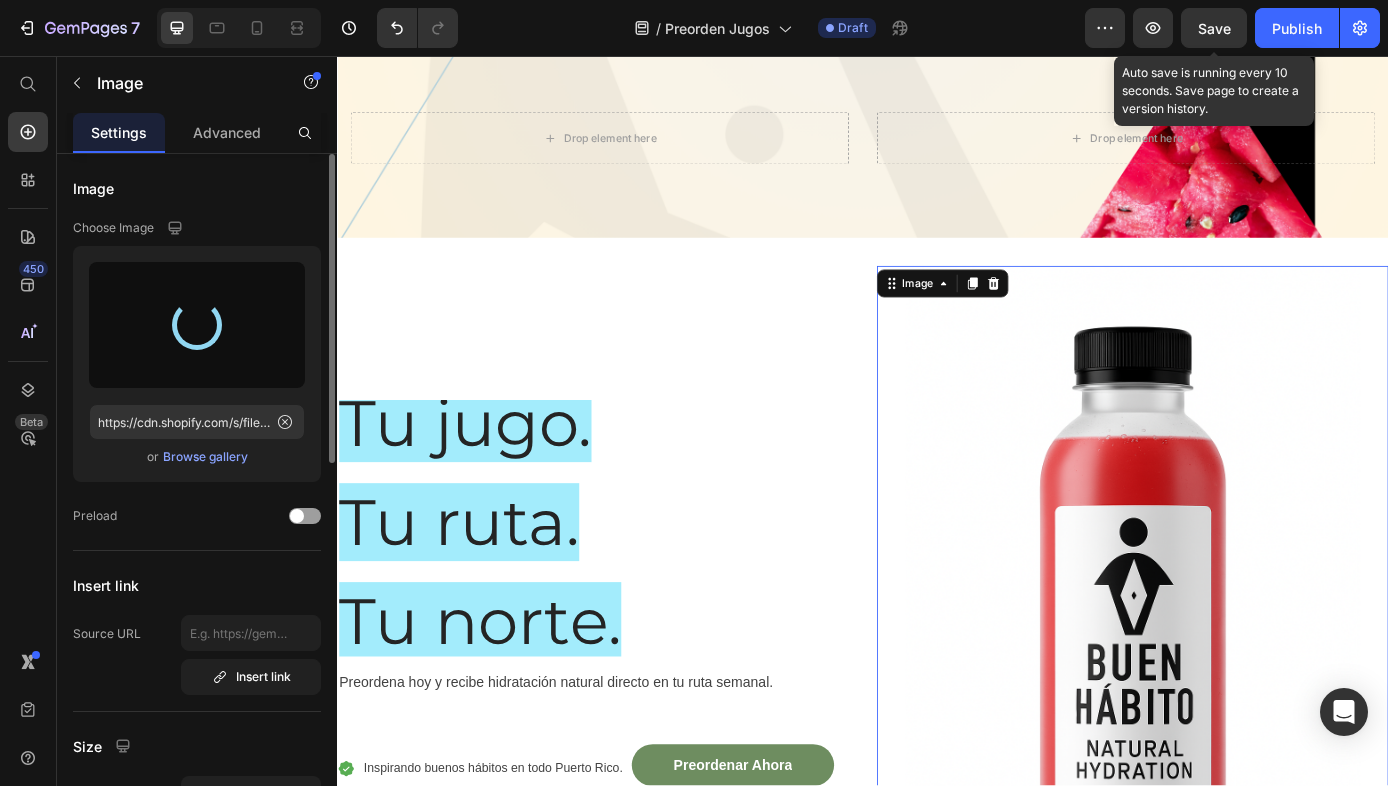 type on "https://cdn.shopify.com/s/files/1/0628/1910/6929/files/gempages_573622508847105092-a098df1e-32e6-41b8-a2ab-1e2515779bf2.png" 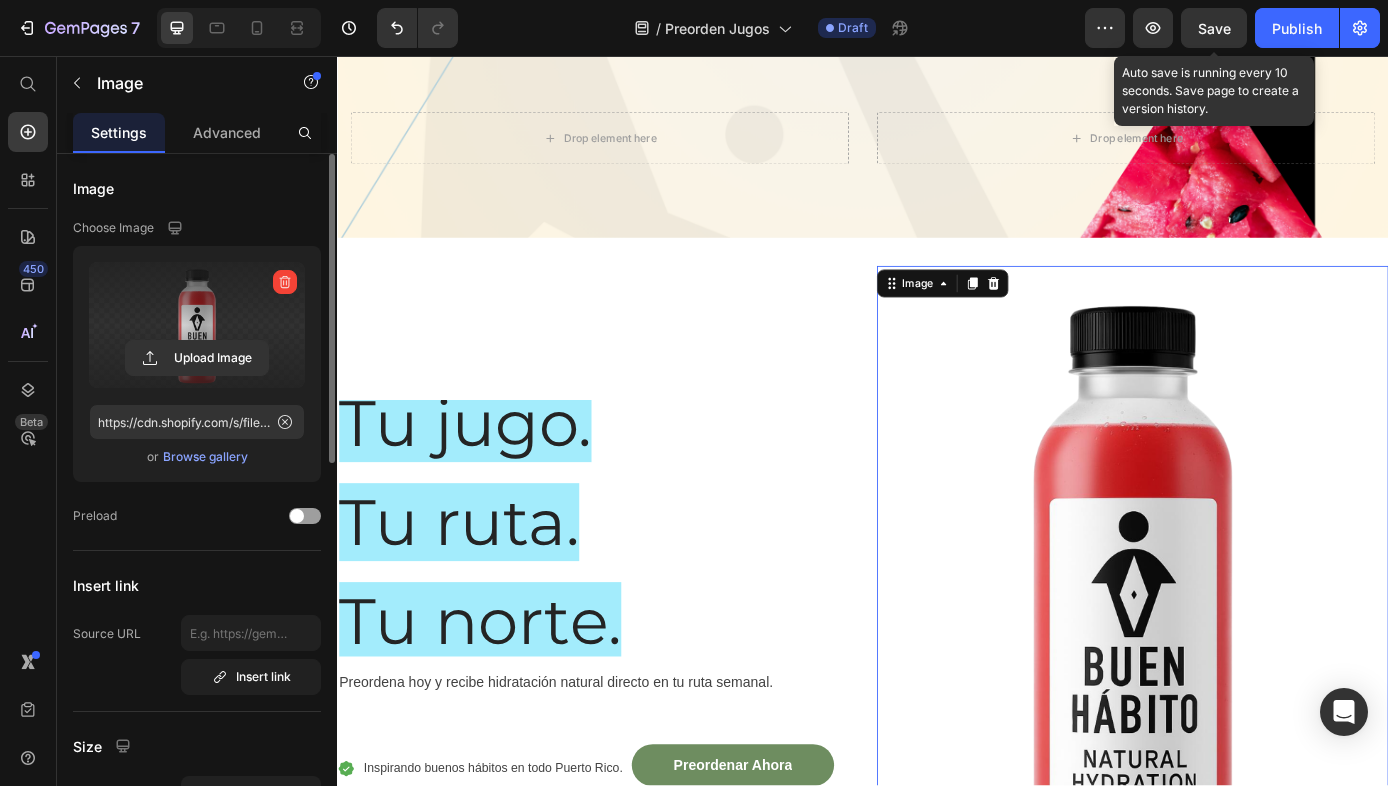 click on "Save" at bounding box center [1214, 28] 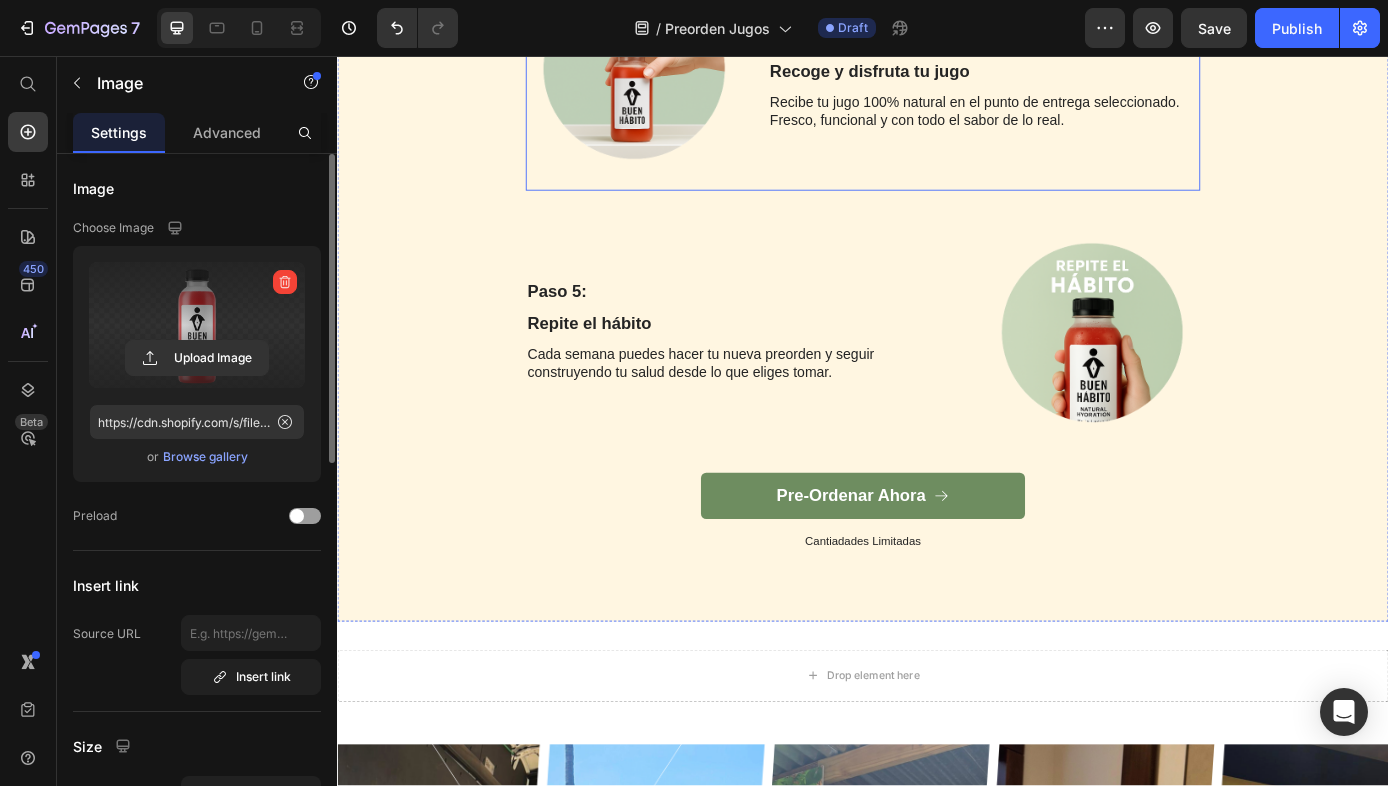 scroll, scrollTop: 5028, scrollLeft: 0, axis: vertical 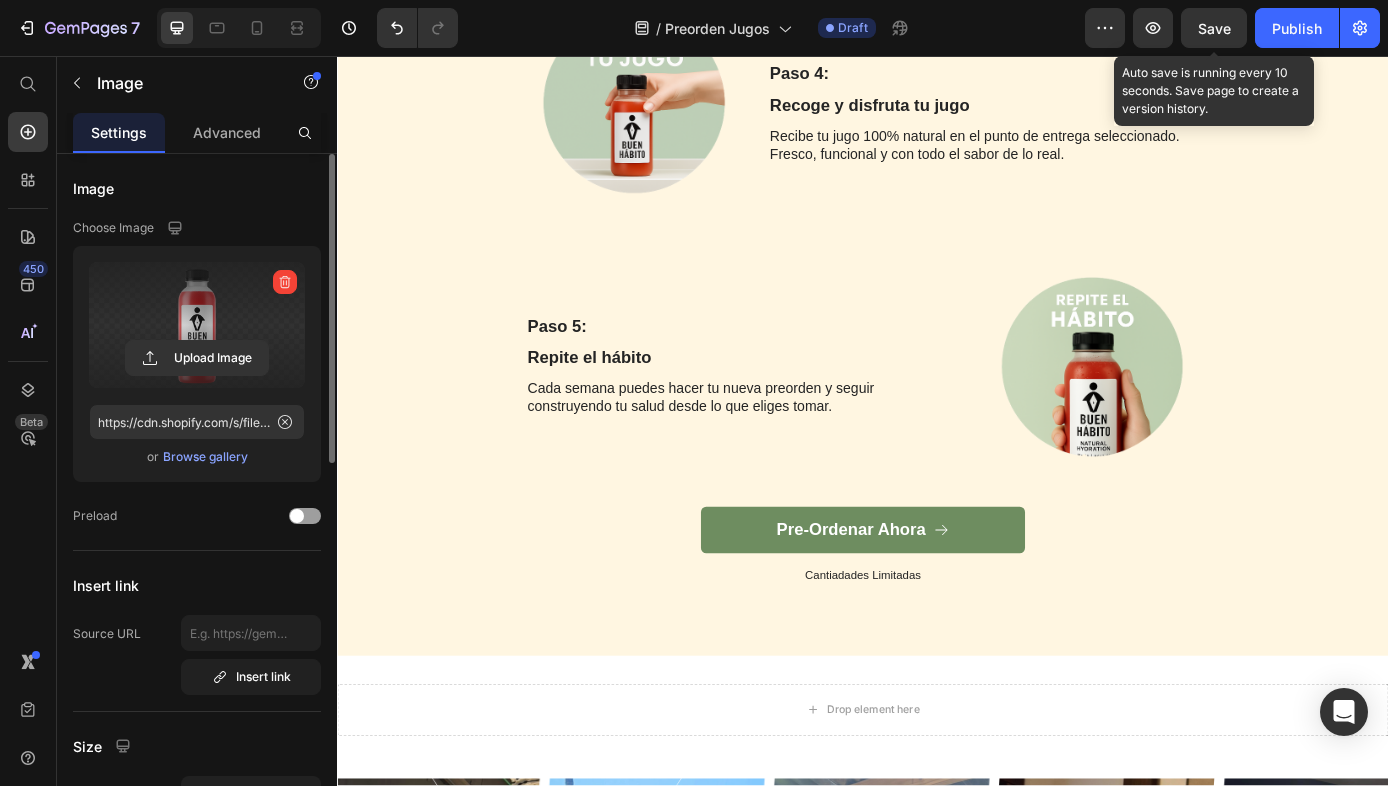 click on "Save" at bounding box center [1214, 28] 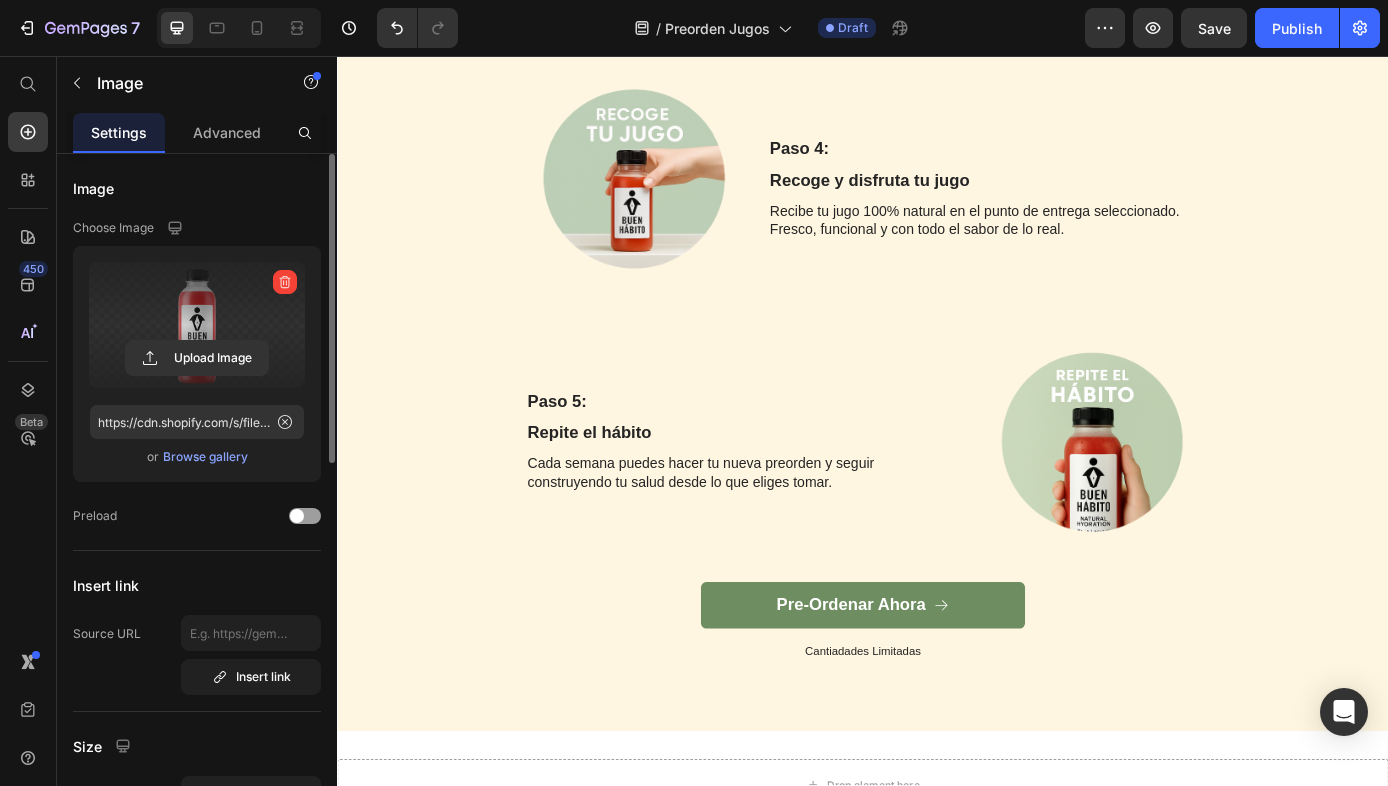 scroll, scrollTop: 4946, scrollLeft: 0, axis: vertical 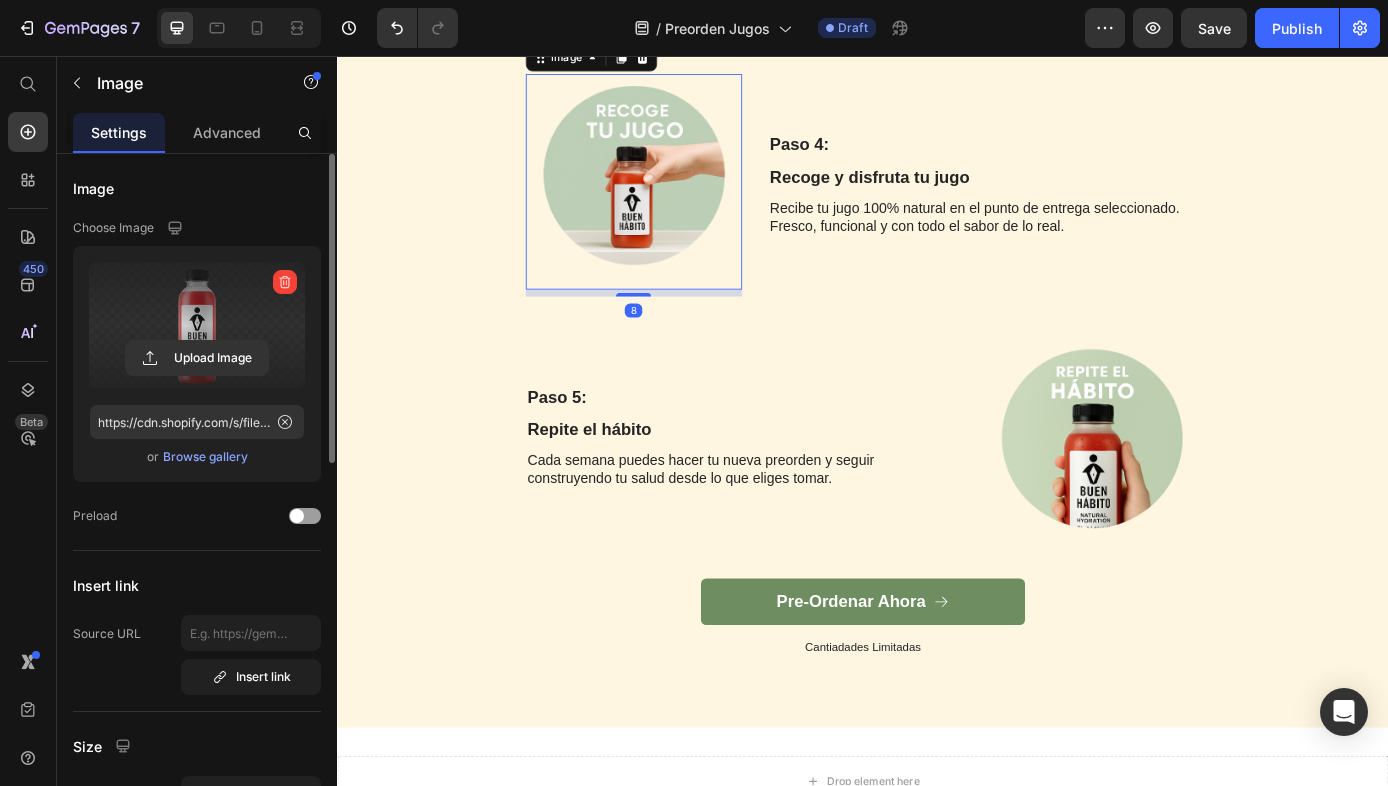 click at bounding box center (675, 200) 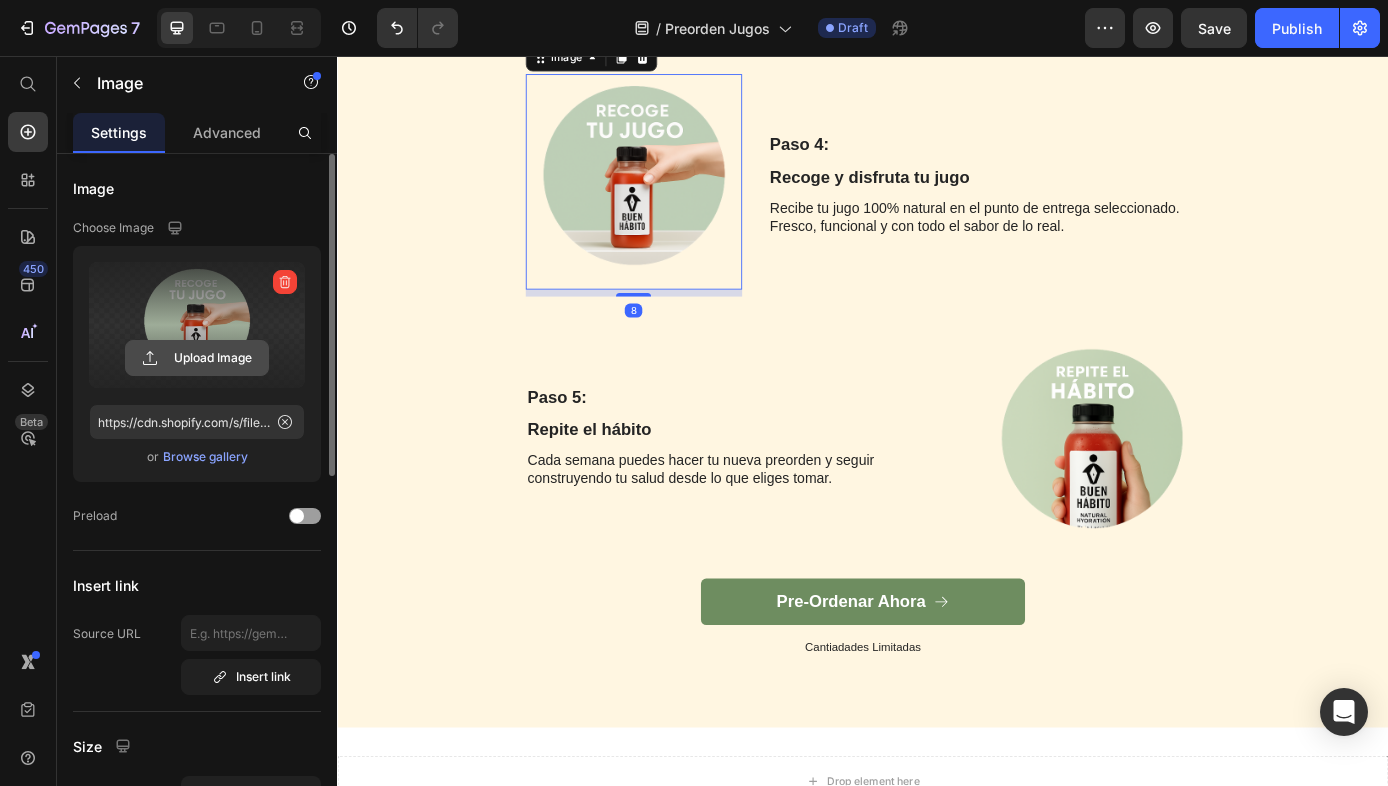 click 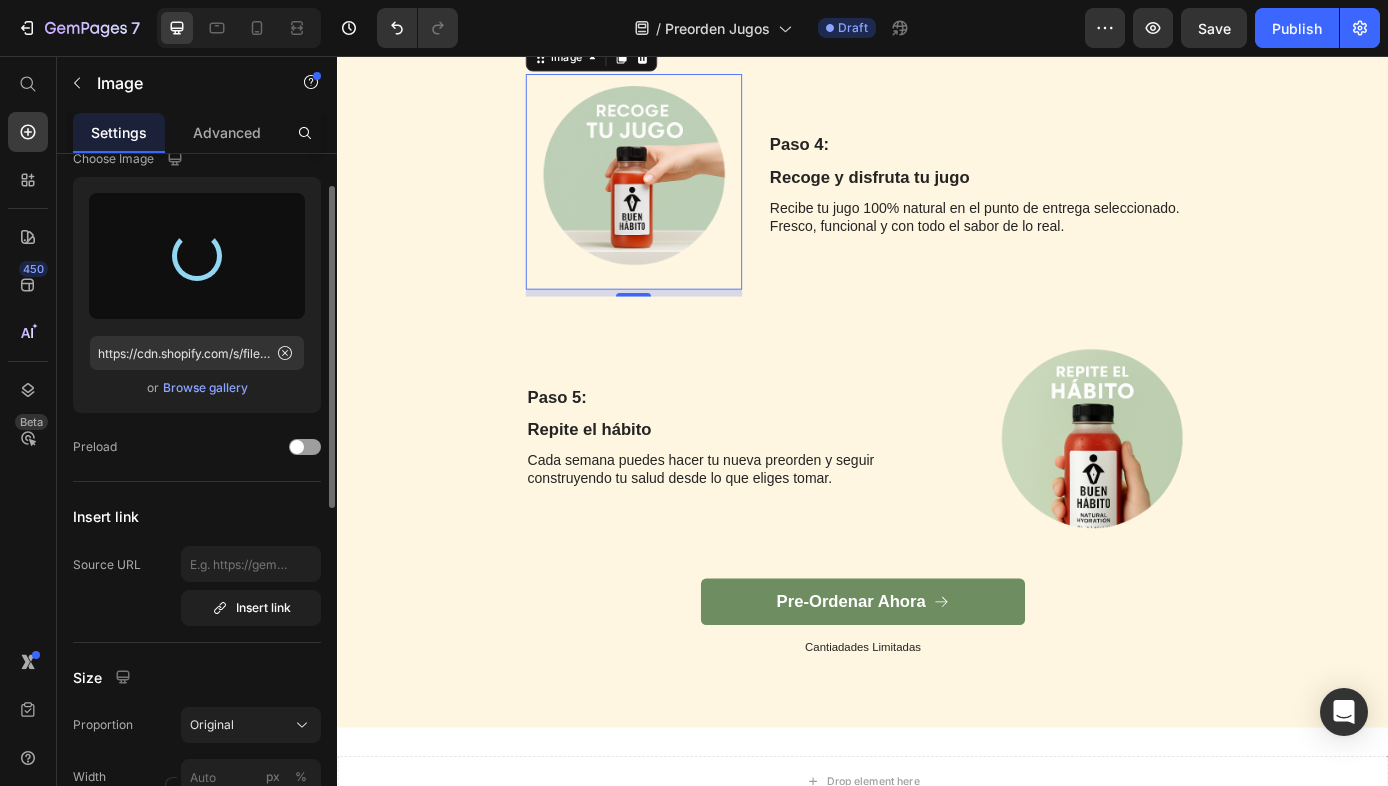 scroll, scrollTop: 0, scrollLeft: 0, axis: both 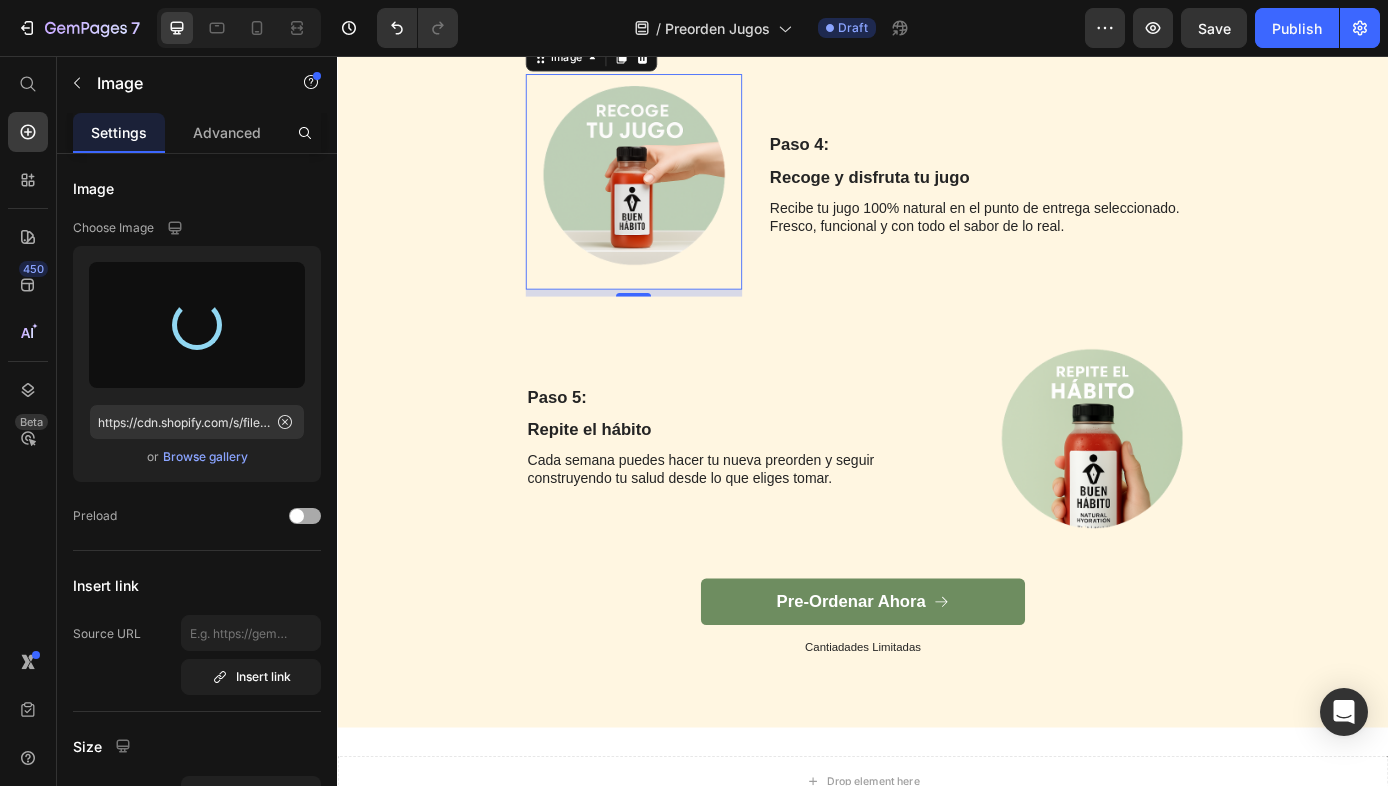 type on "https://cdn.shopify.com/s/files/1/0628/1910/6929/files/gempages_573622508847105092-202286b7-f815-40d9-862d-94e24ad1fe22.png" 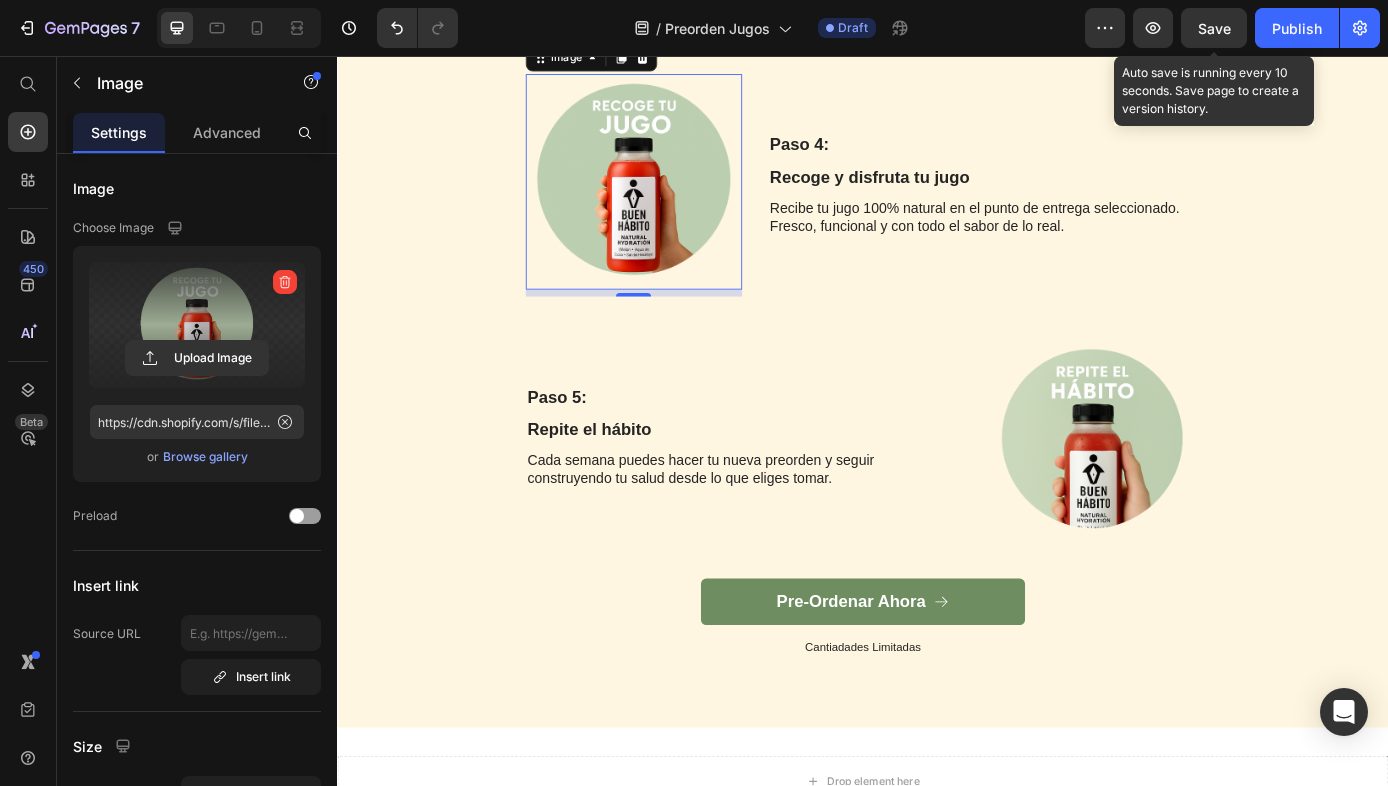 click on "Save" 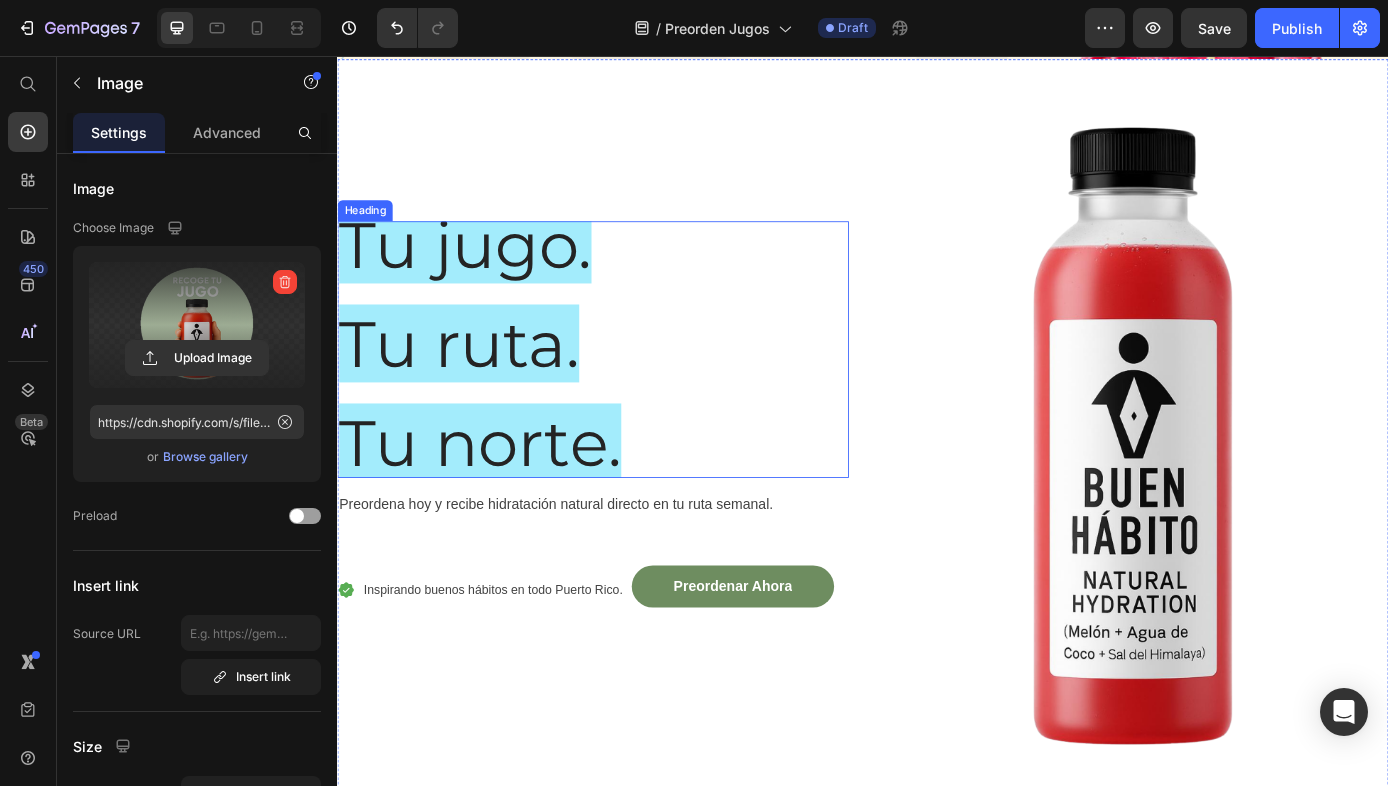 scroll, scrollTop: 452, scrollLeft: 0, axis: vertical 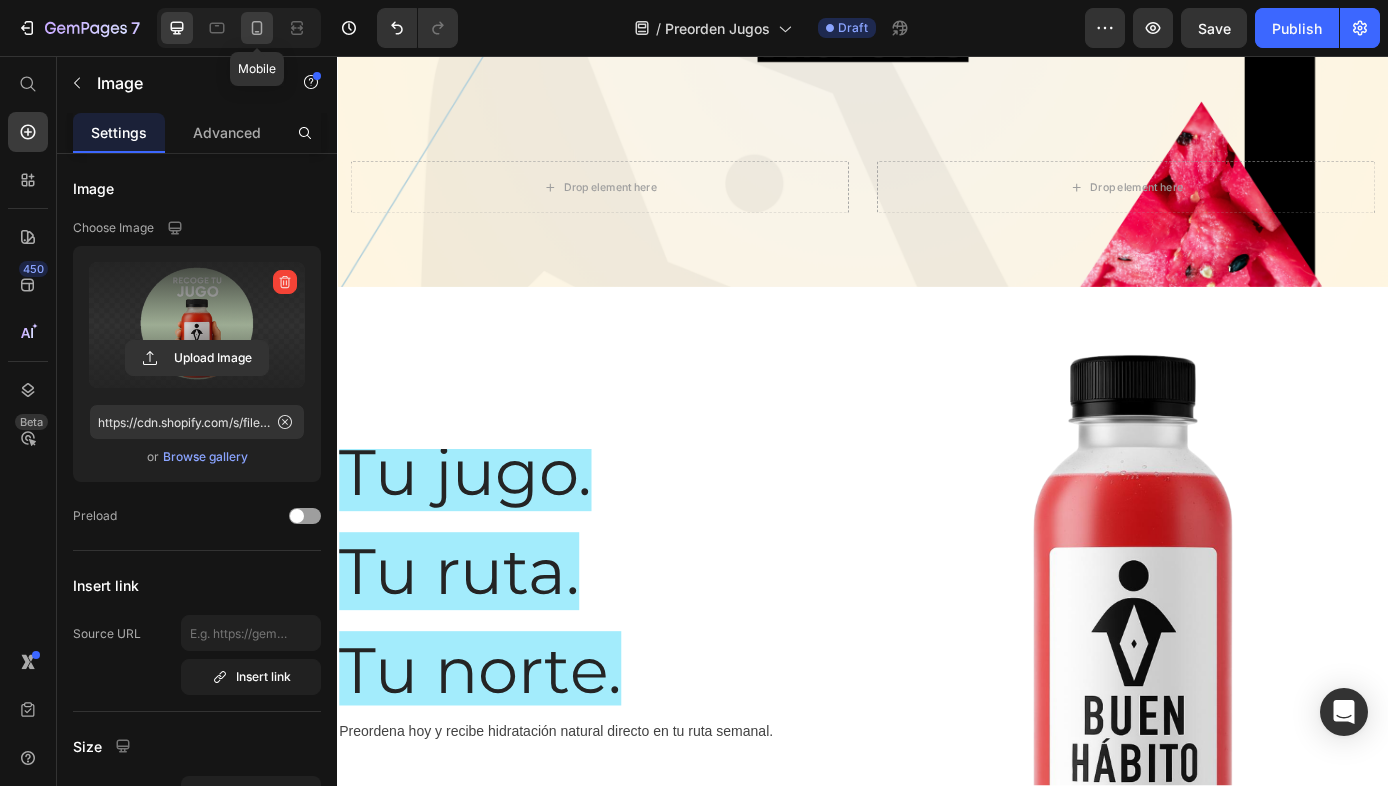click 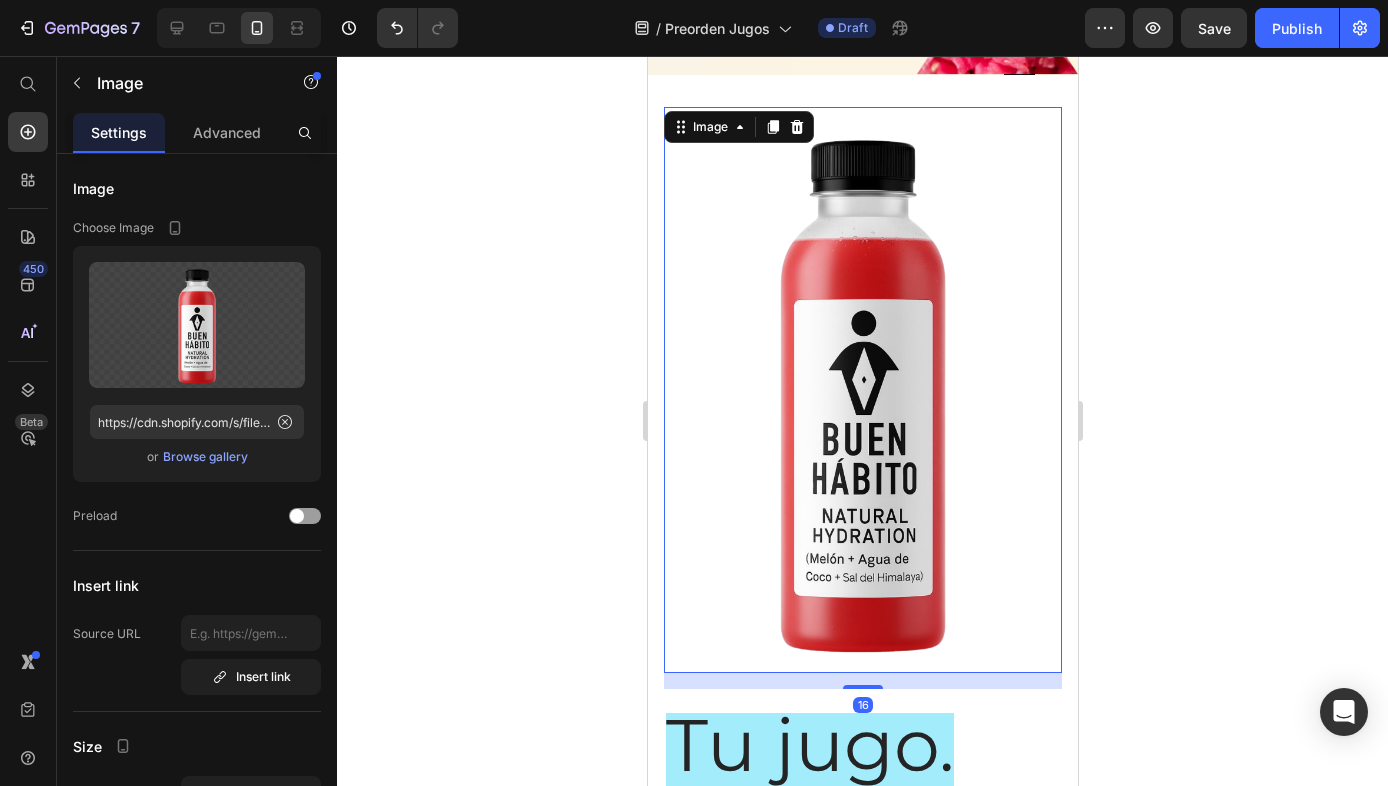 click at bounding box center (862, 390) 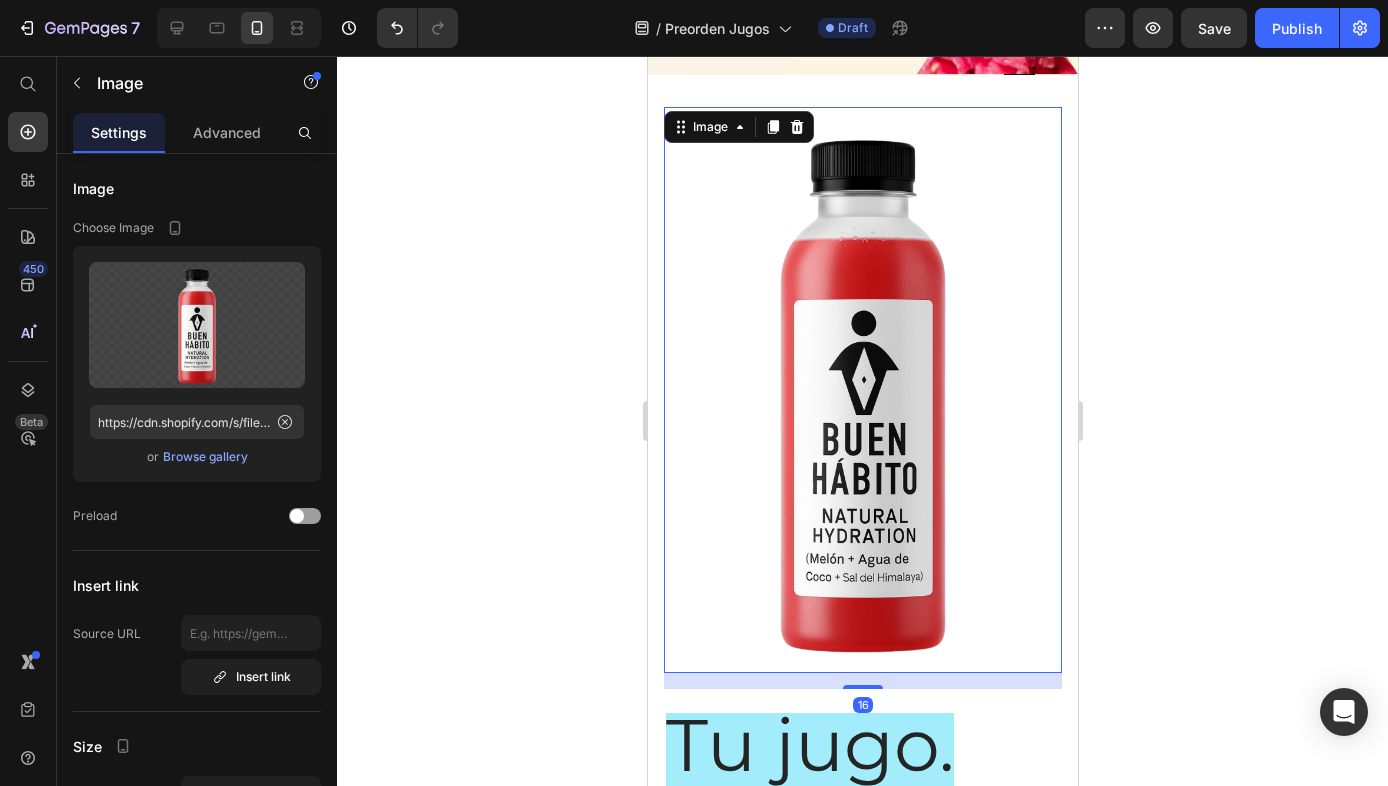 drag, startPoint x: 889, startPoint y: 383, endPoint x: 895, endPoint y: 392, distance: 10.816654 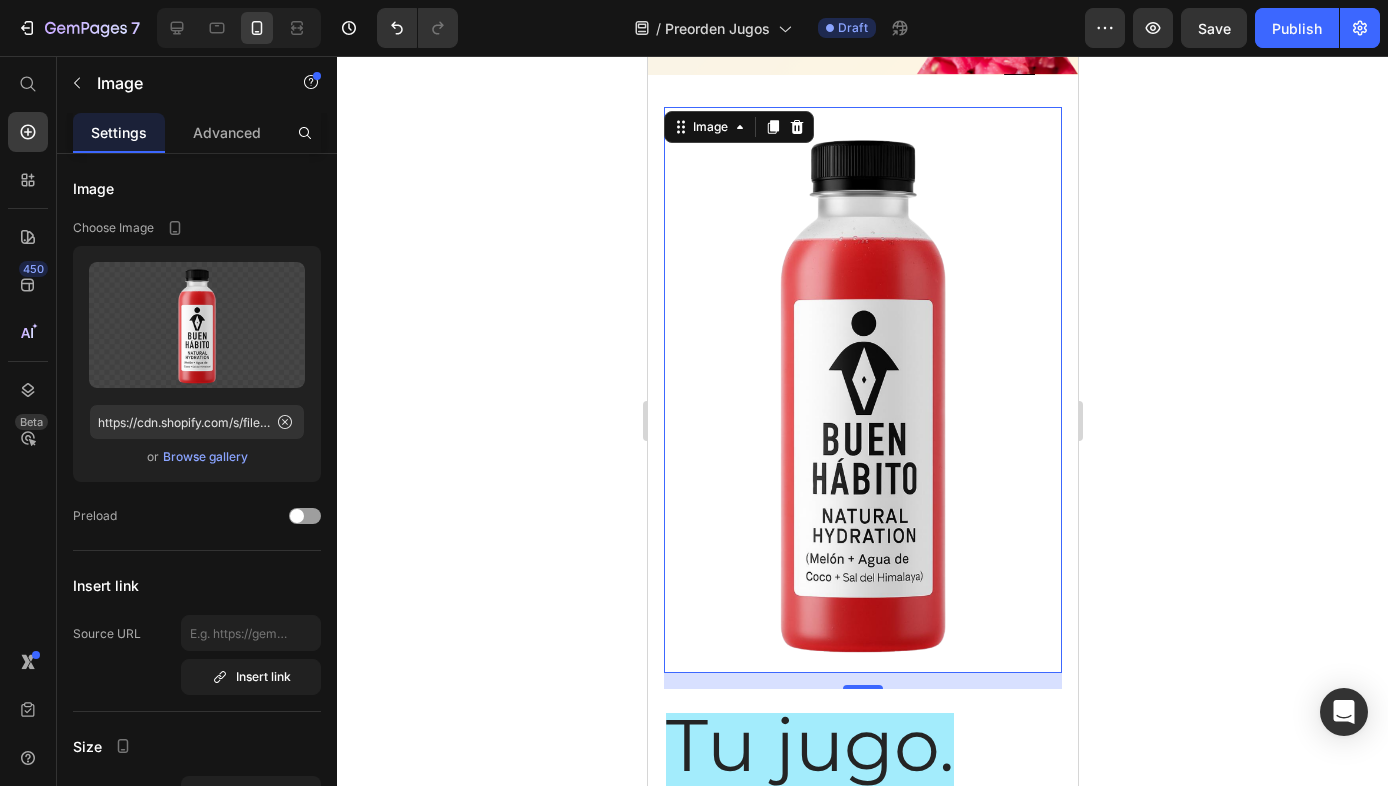 click at bounding box center [862, 390] 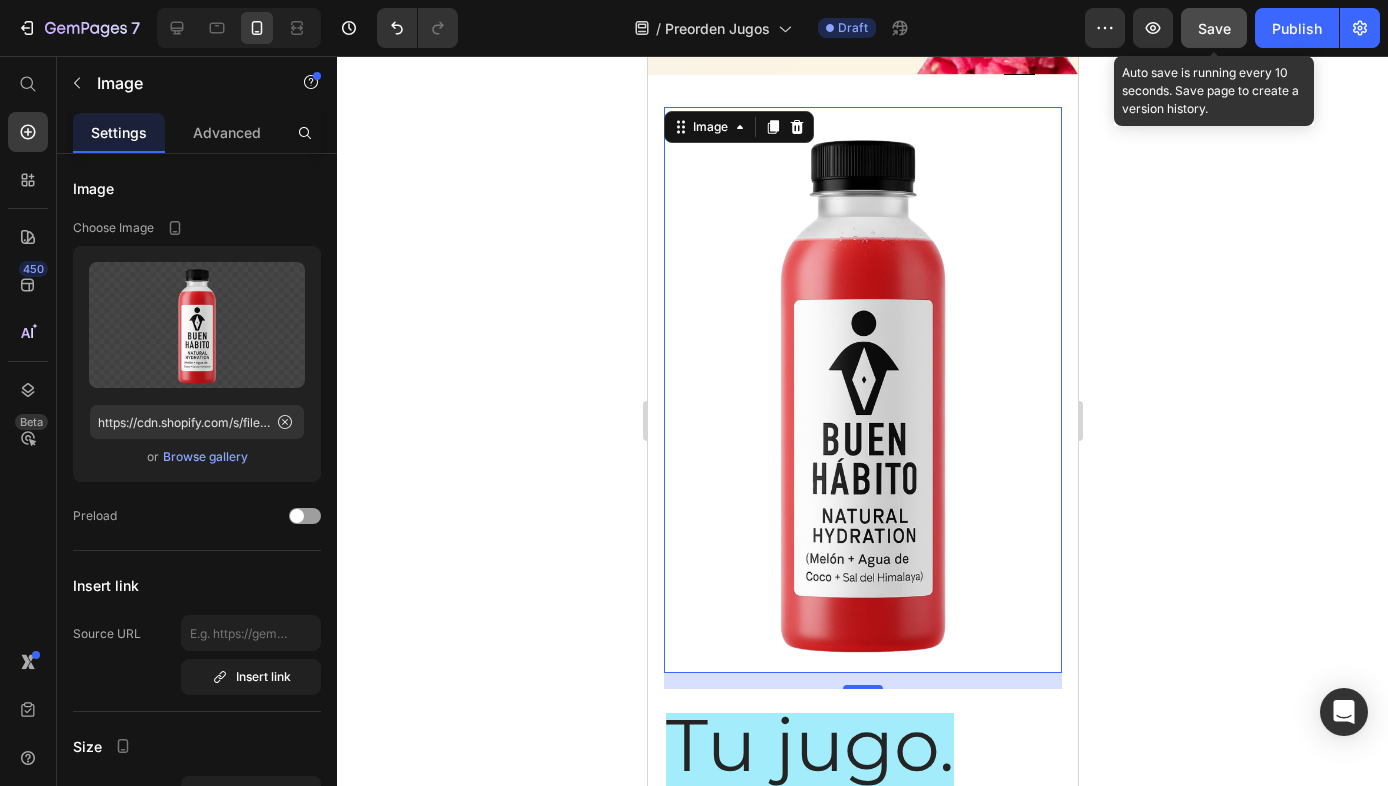click on "Save" 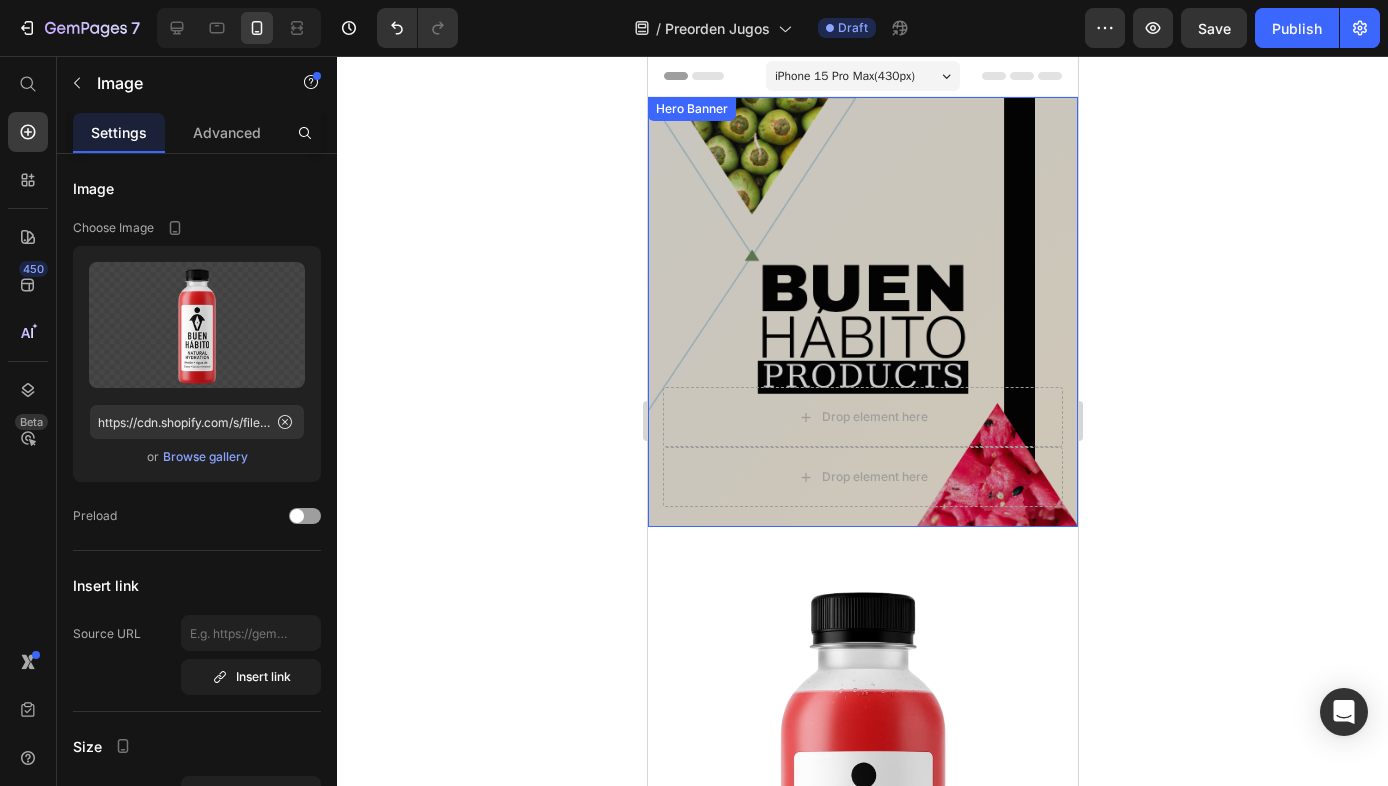 scroll, scrollTop: 407, scrollLeft: 0, axis: vertical 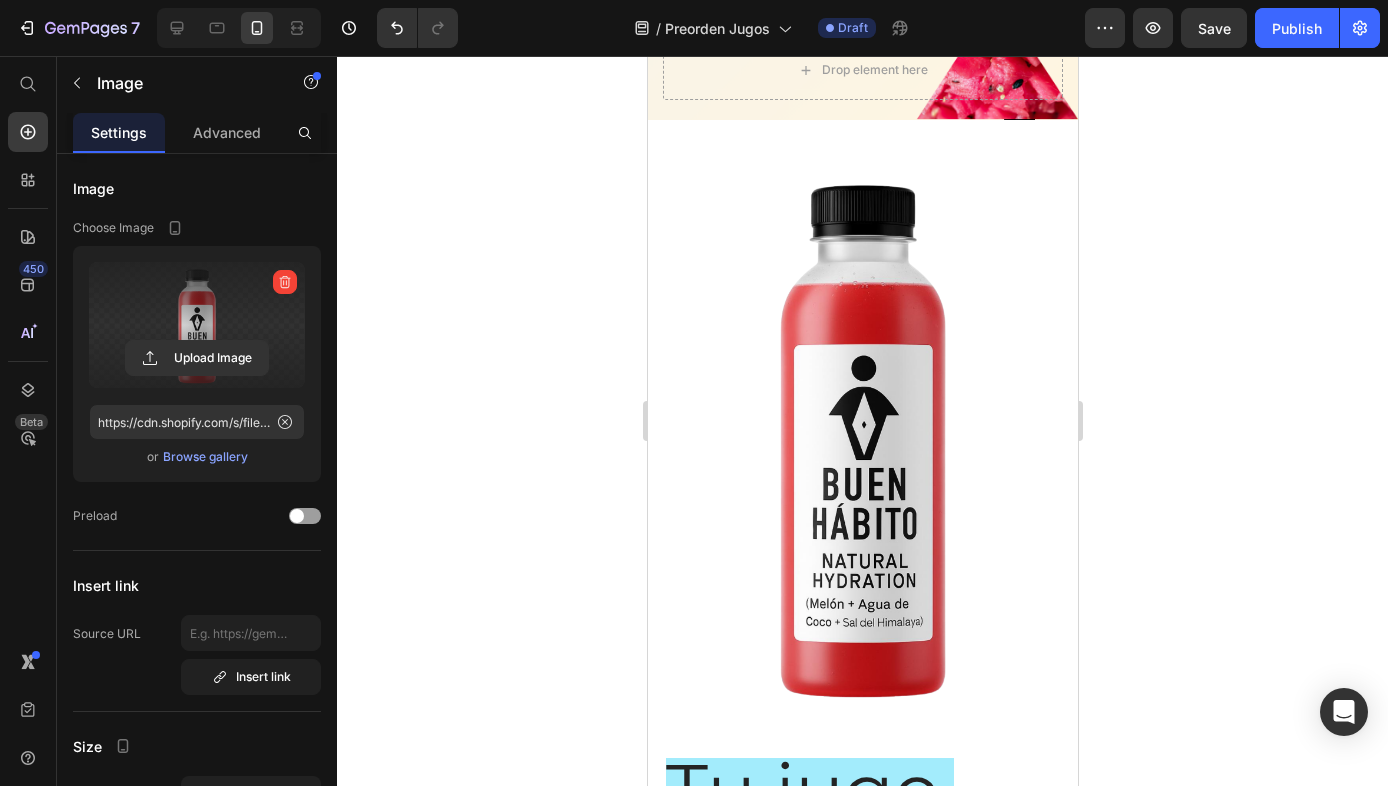 click at bounding box center (197, 325) 